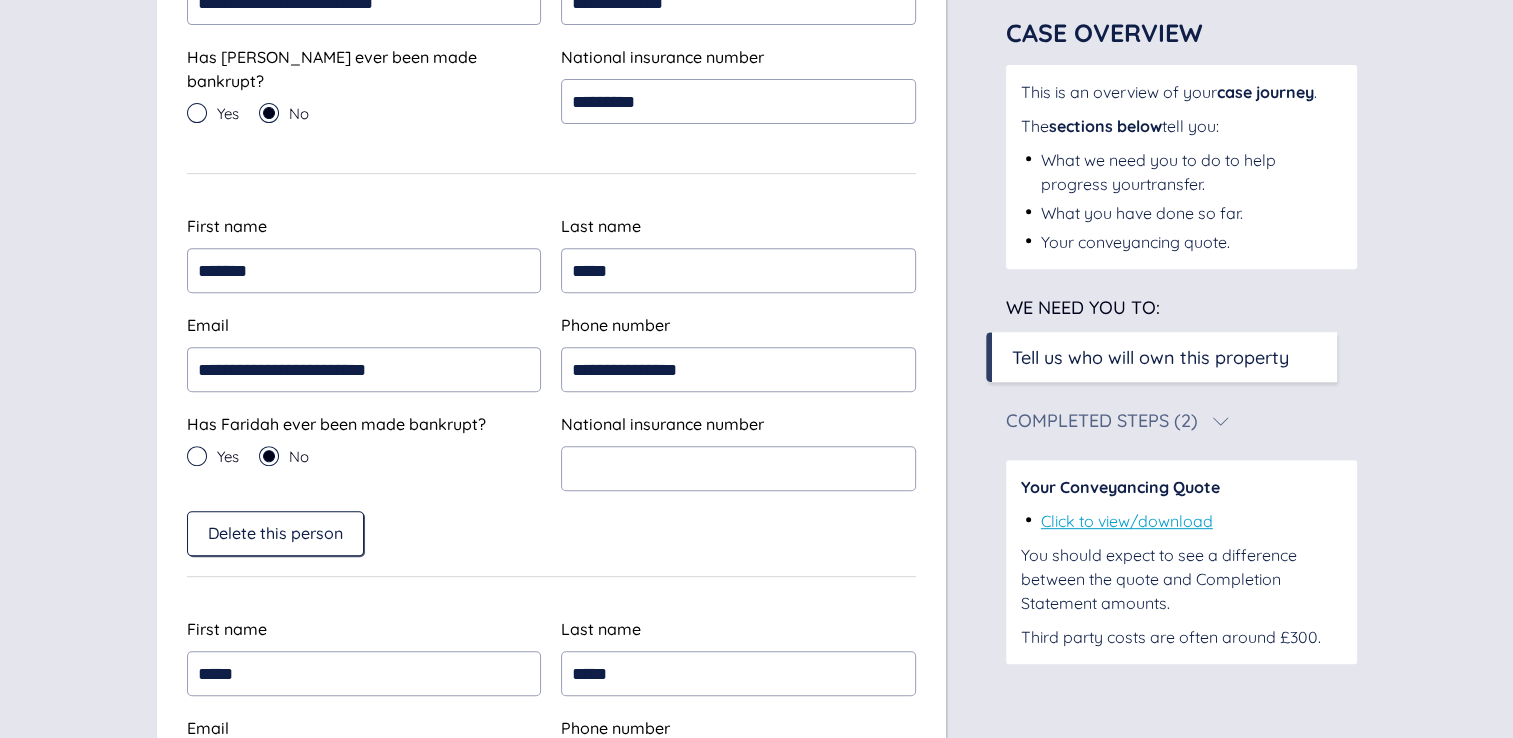 scroll, scrollTop: 800, scrollLeft: 0, axis: vertical 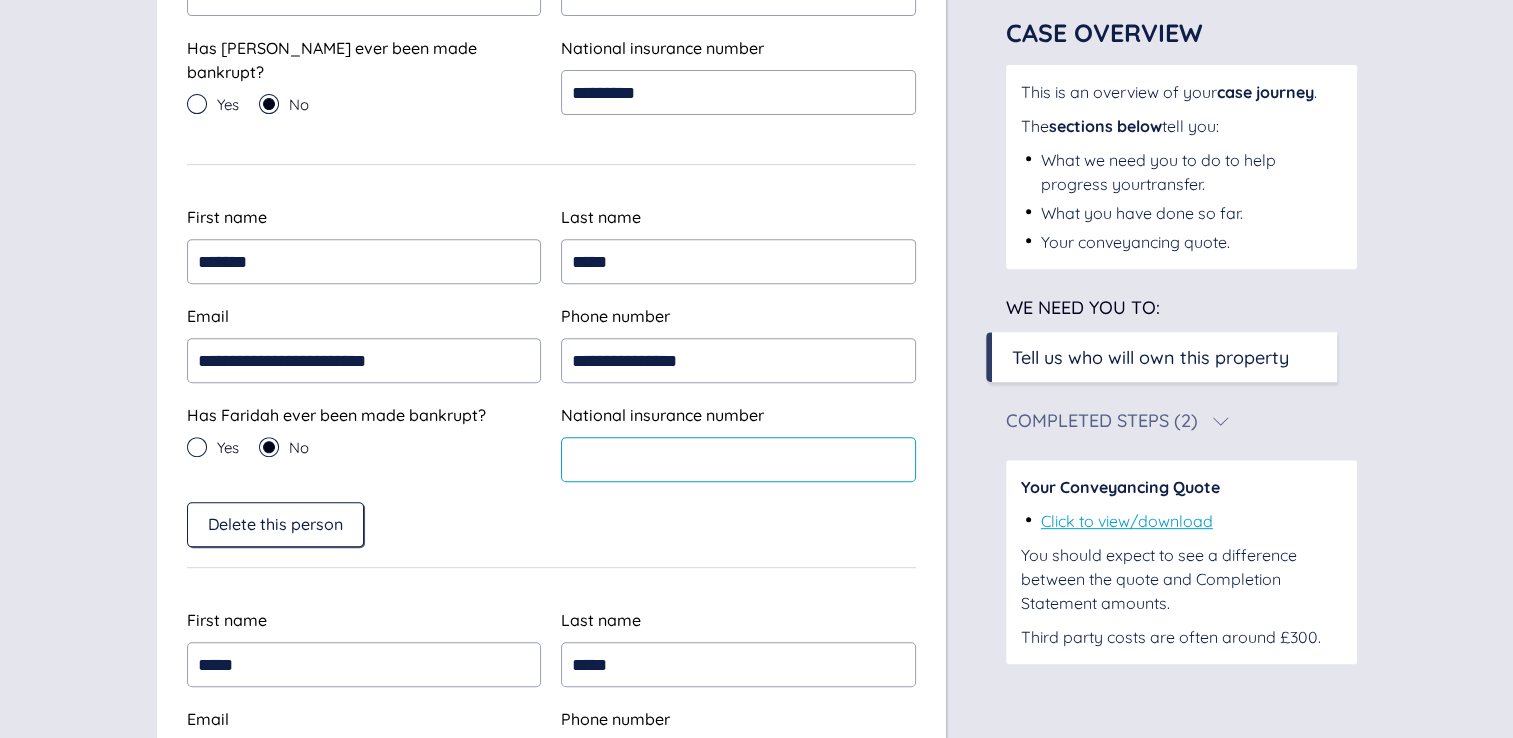 click at bounding box center [738, 459] 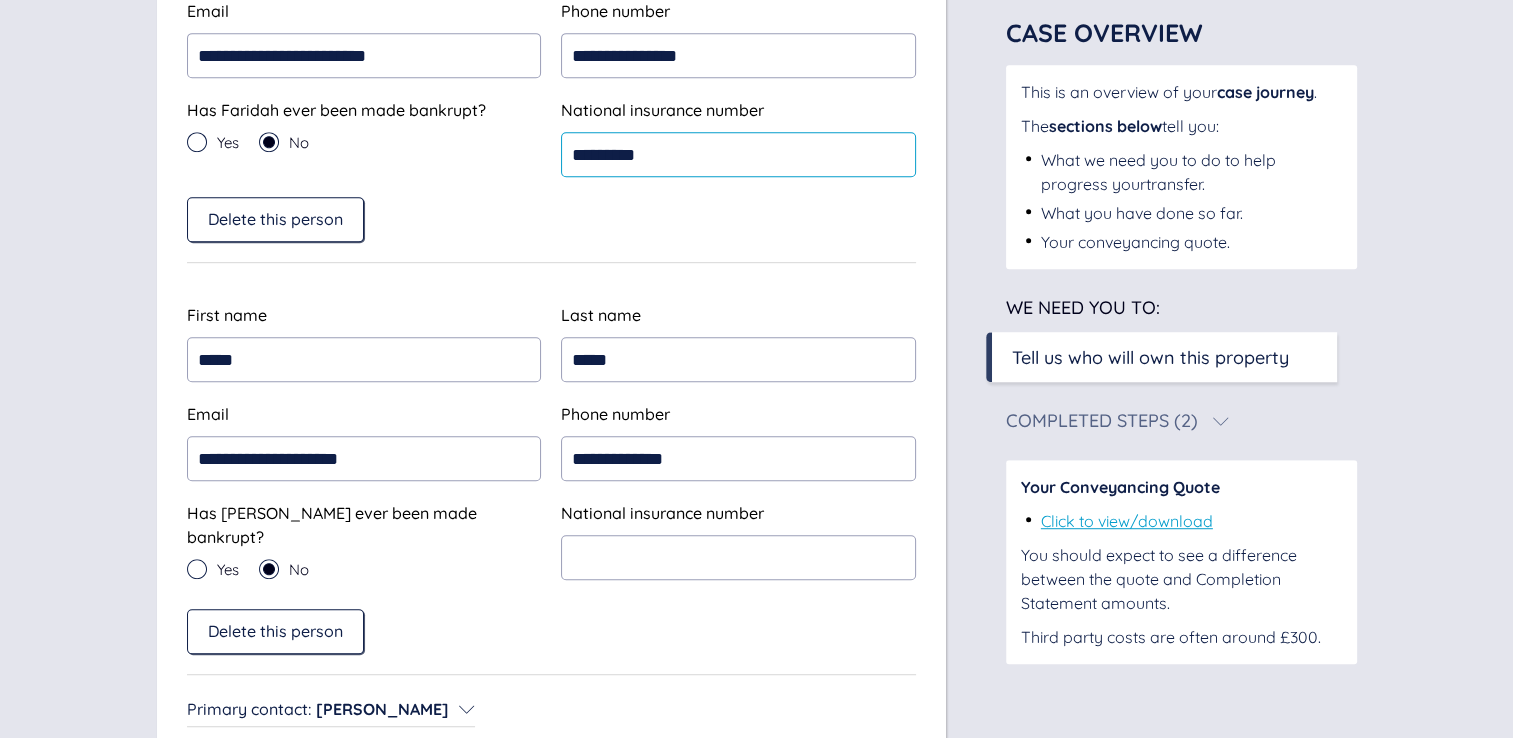 scroll, scrollTop: 1262, scrollLeft: 0, axis: vertical 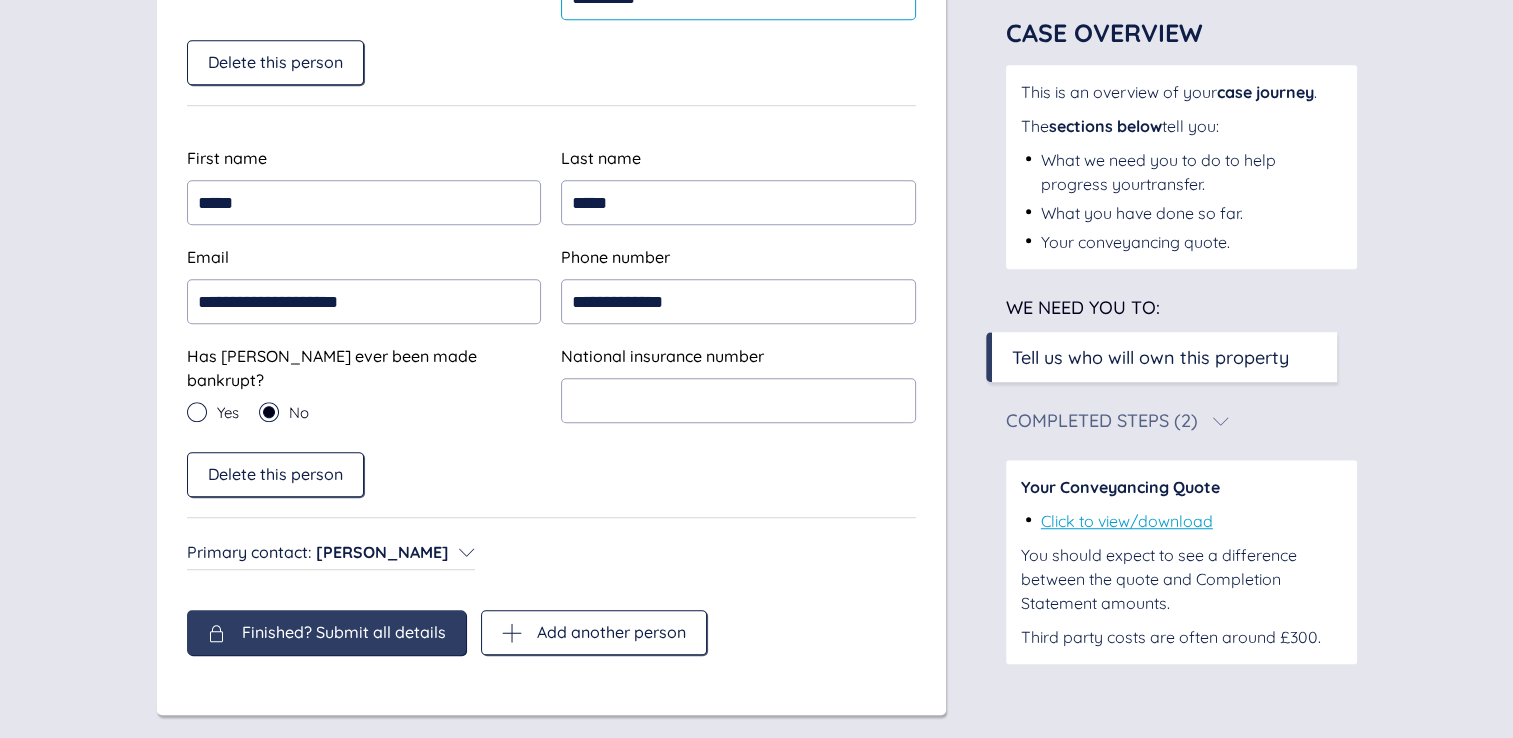 type on "*********" 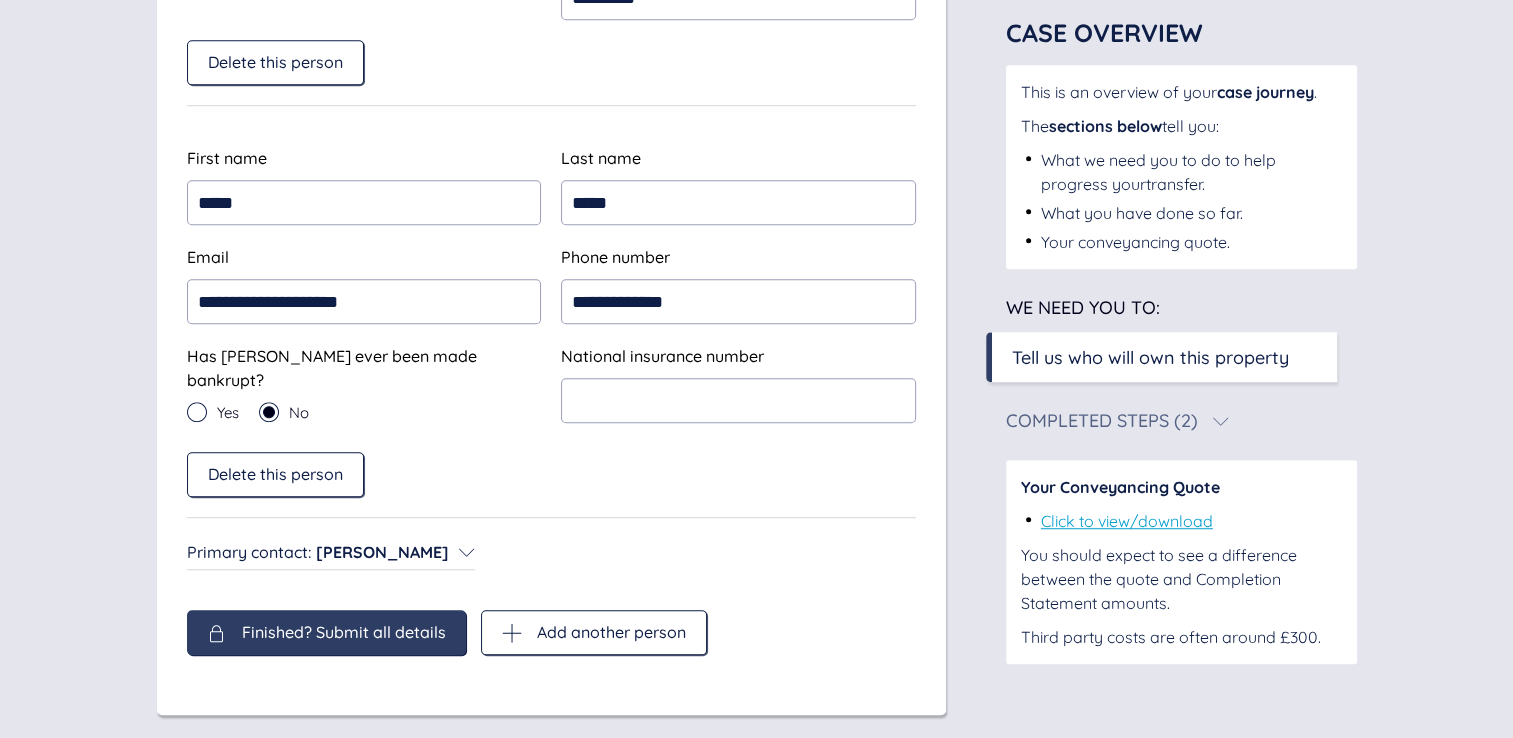 click on "Finished? Submit all details" at bounding box center [344, 632] 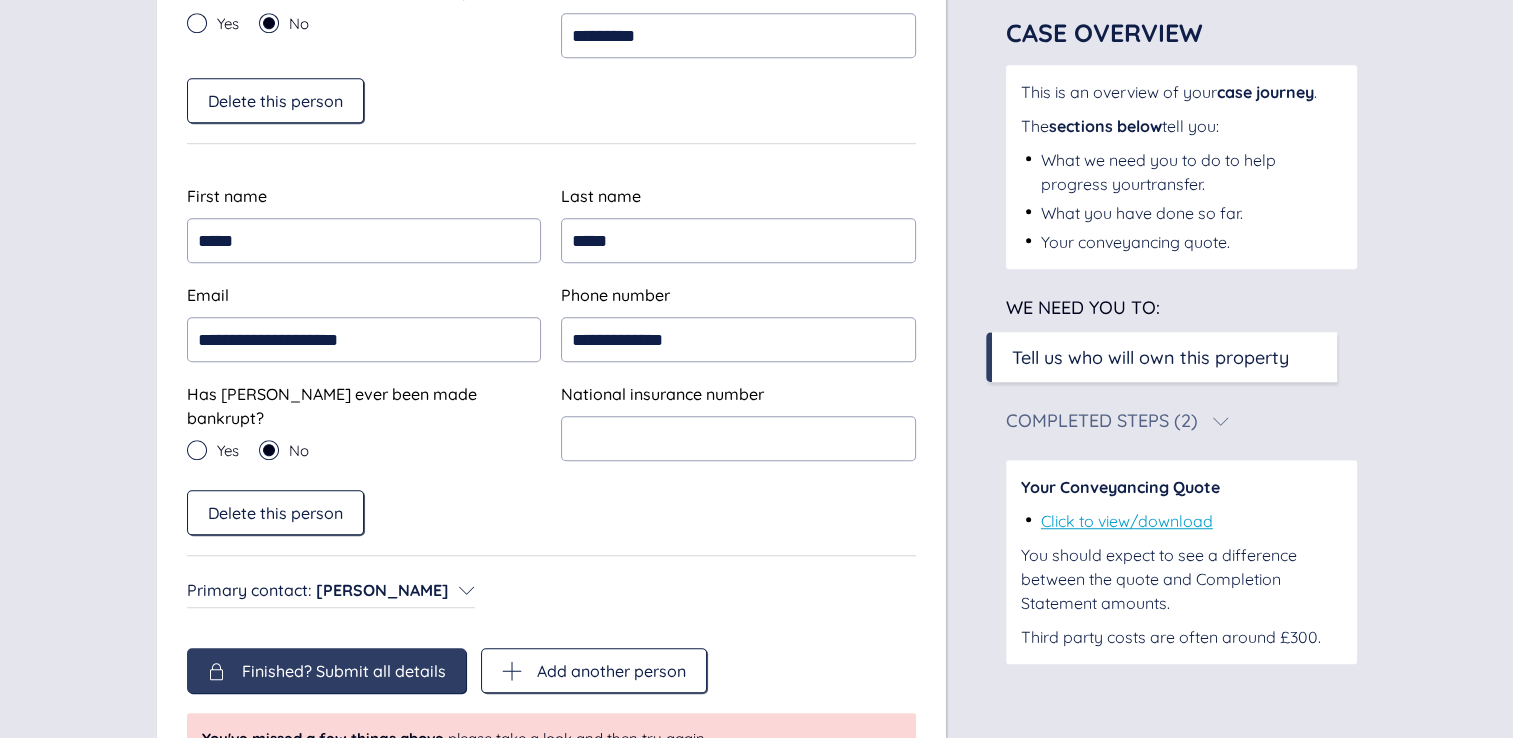 scroll, scrollTop: 1300, scrollLeft: 0, axis: vertical 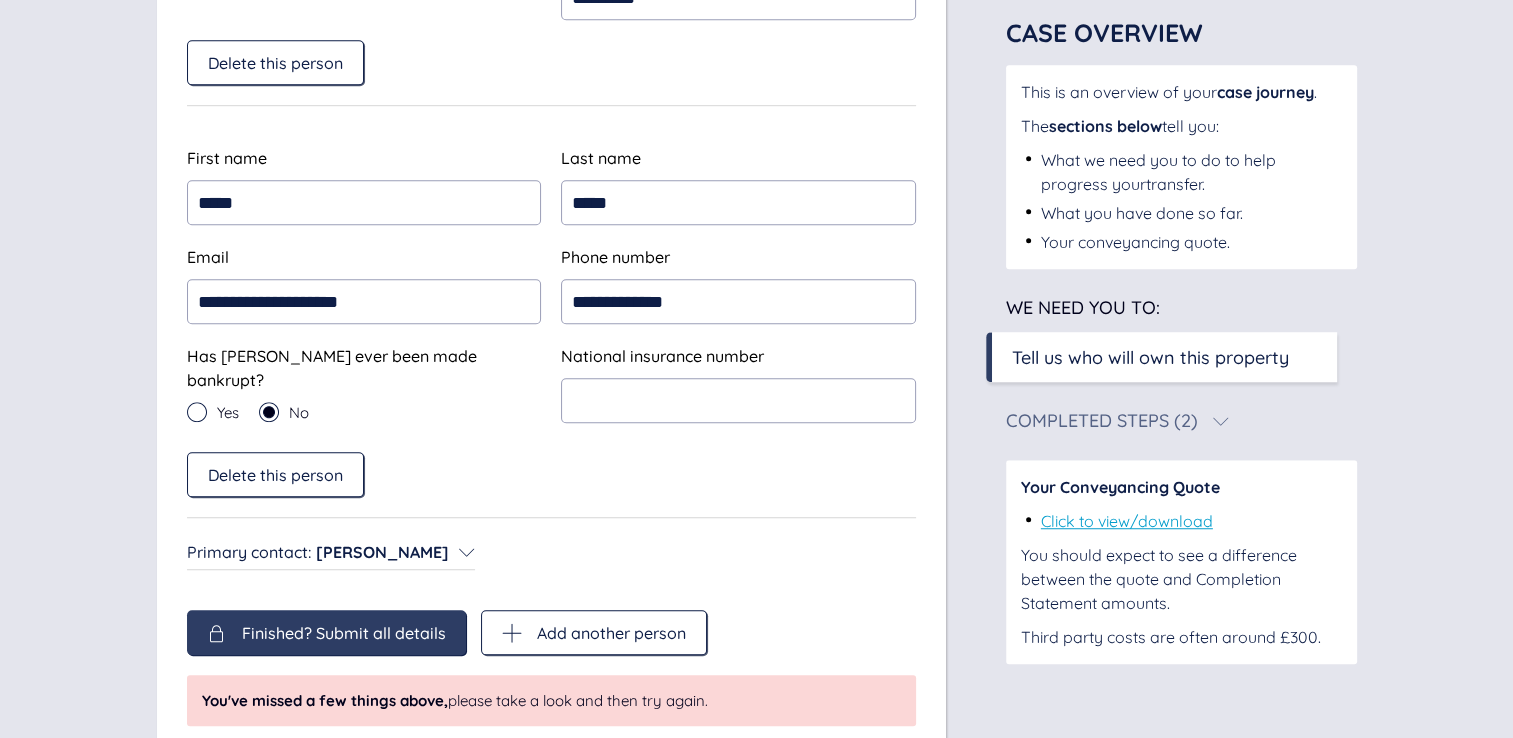 click on "**********" at bounding box center (551, -168) 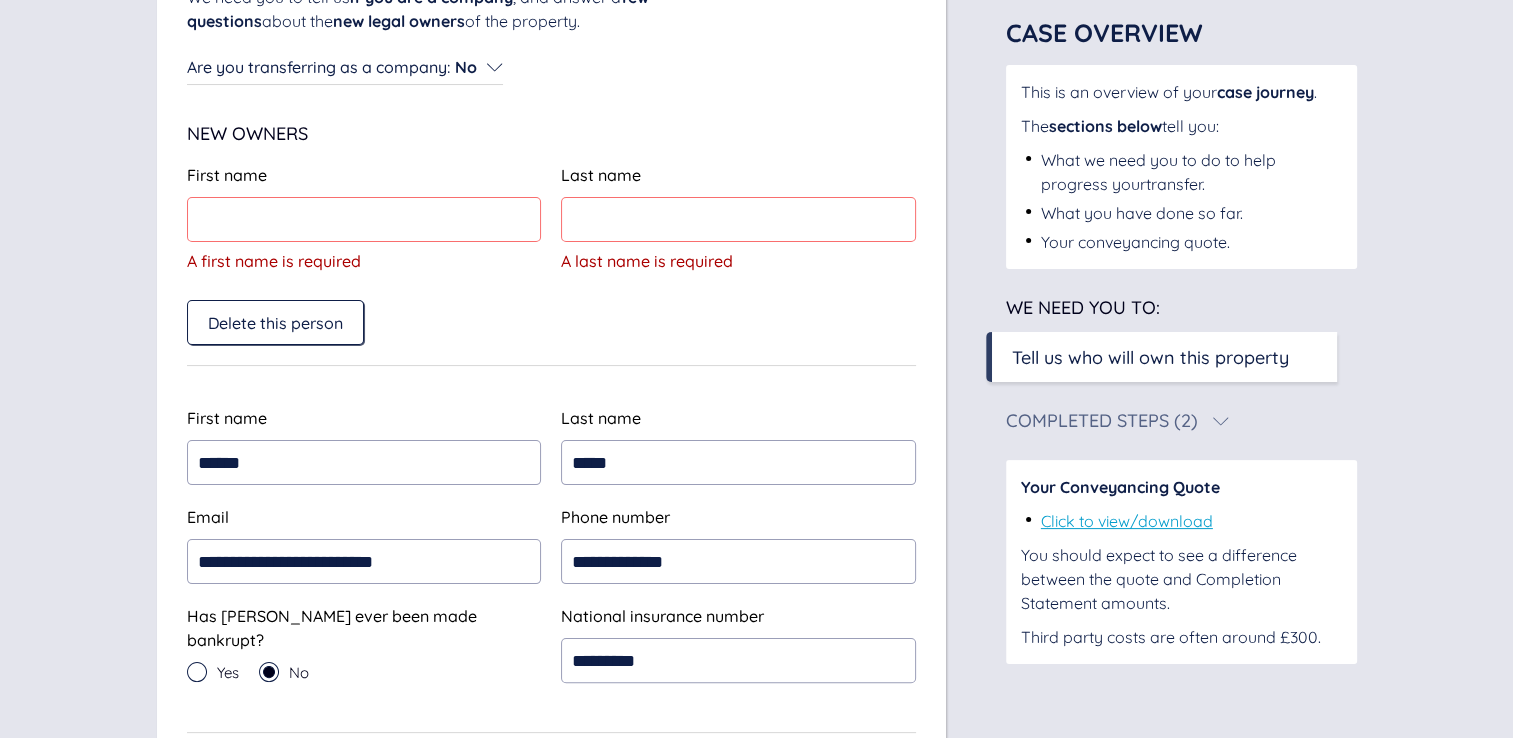 scroll, scrollTop: 100, scrollLeft: 0, axis: vertical 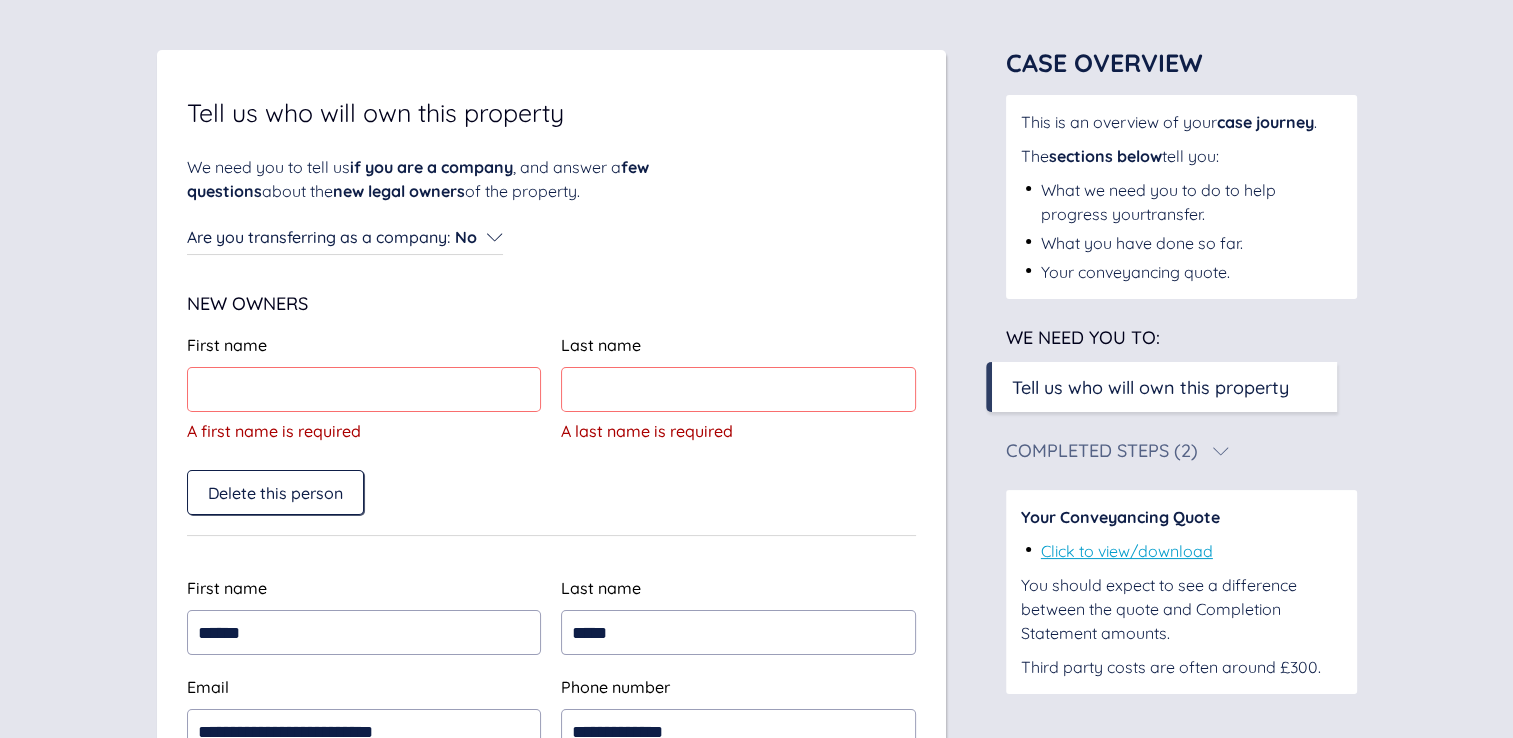 click on "**********" at bounding box center (551, 1032) 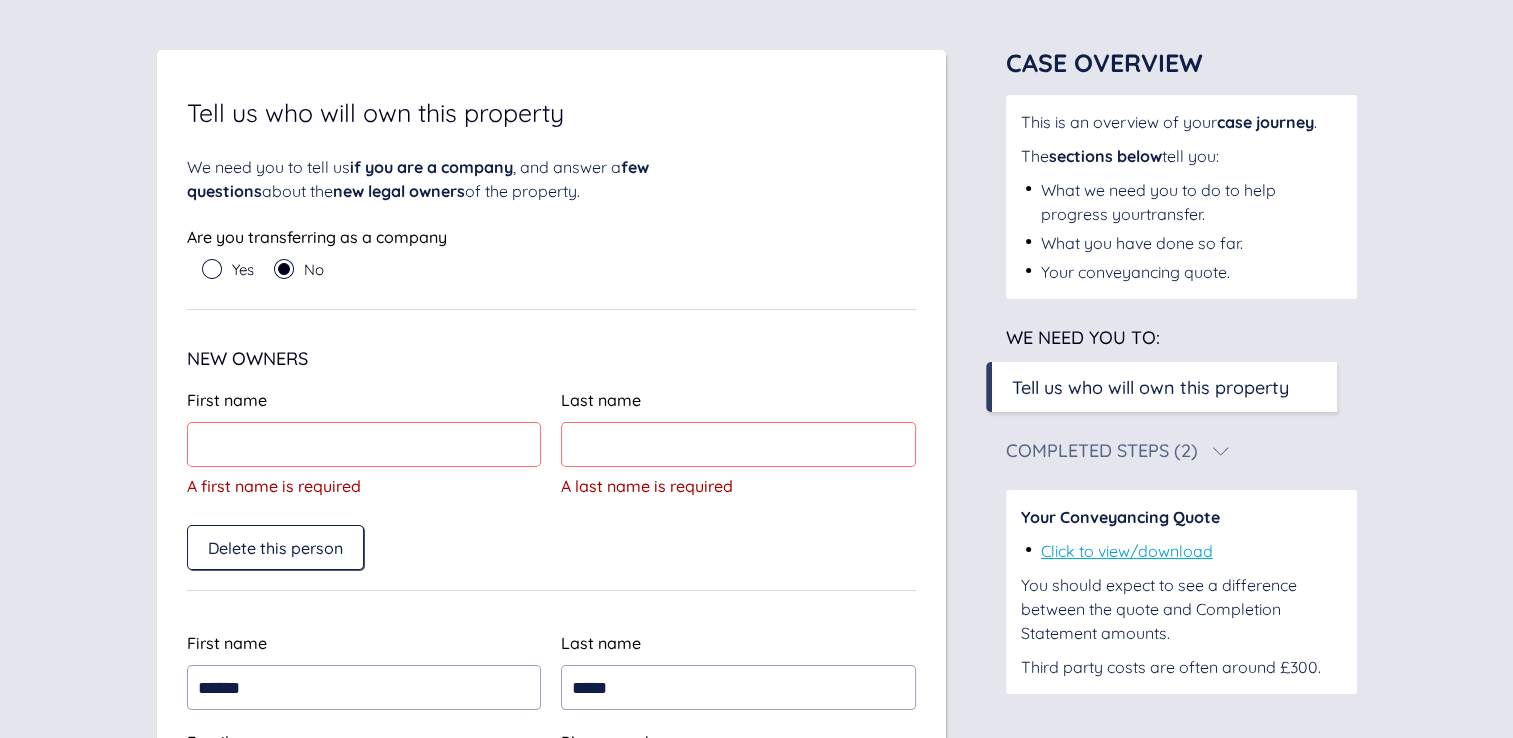 click 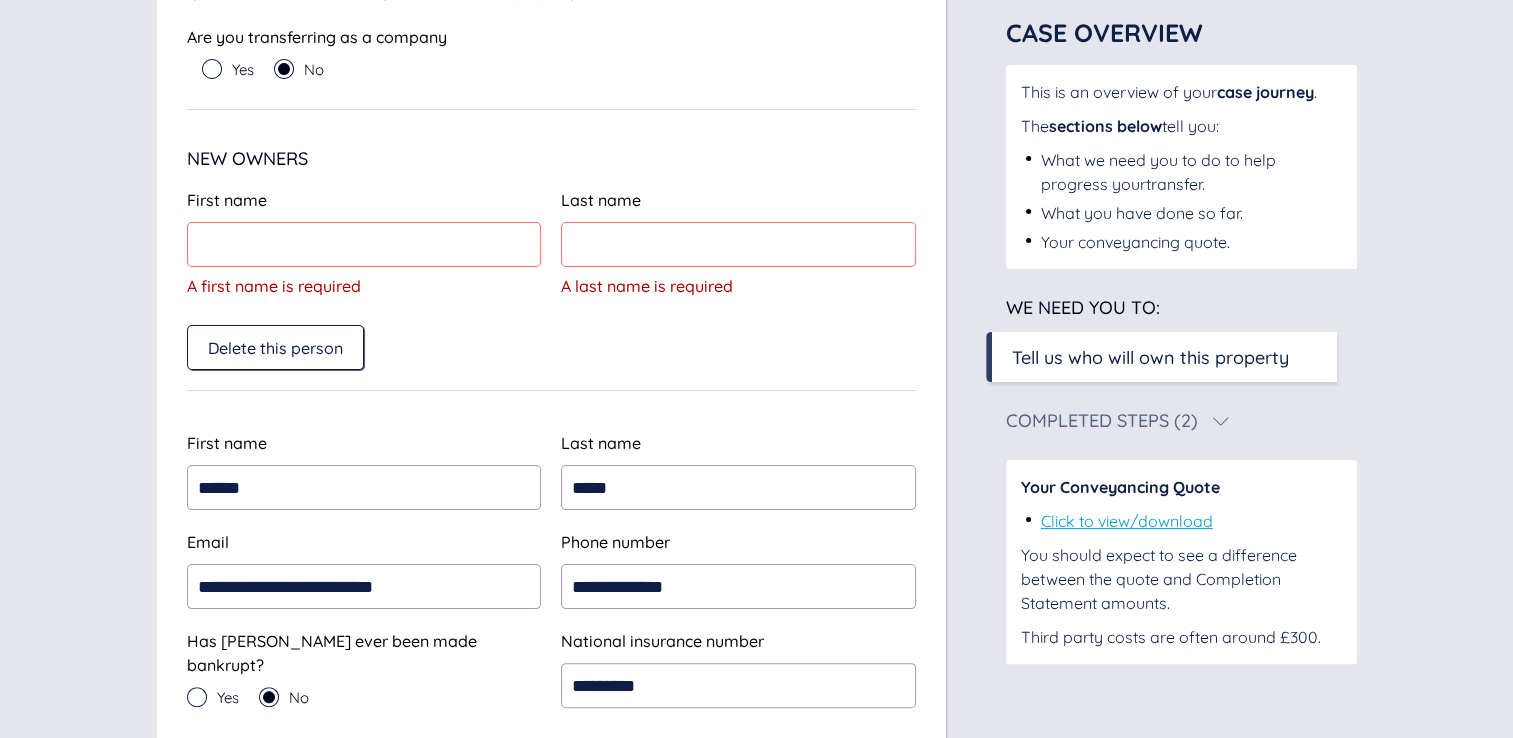 click at bounding box center (364, 244) 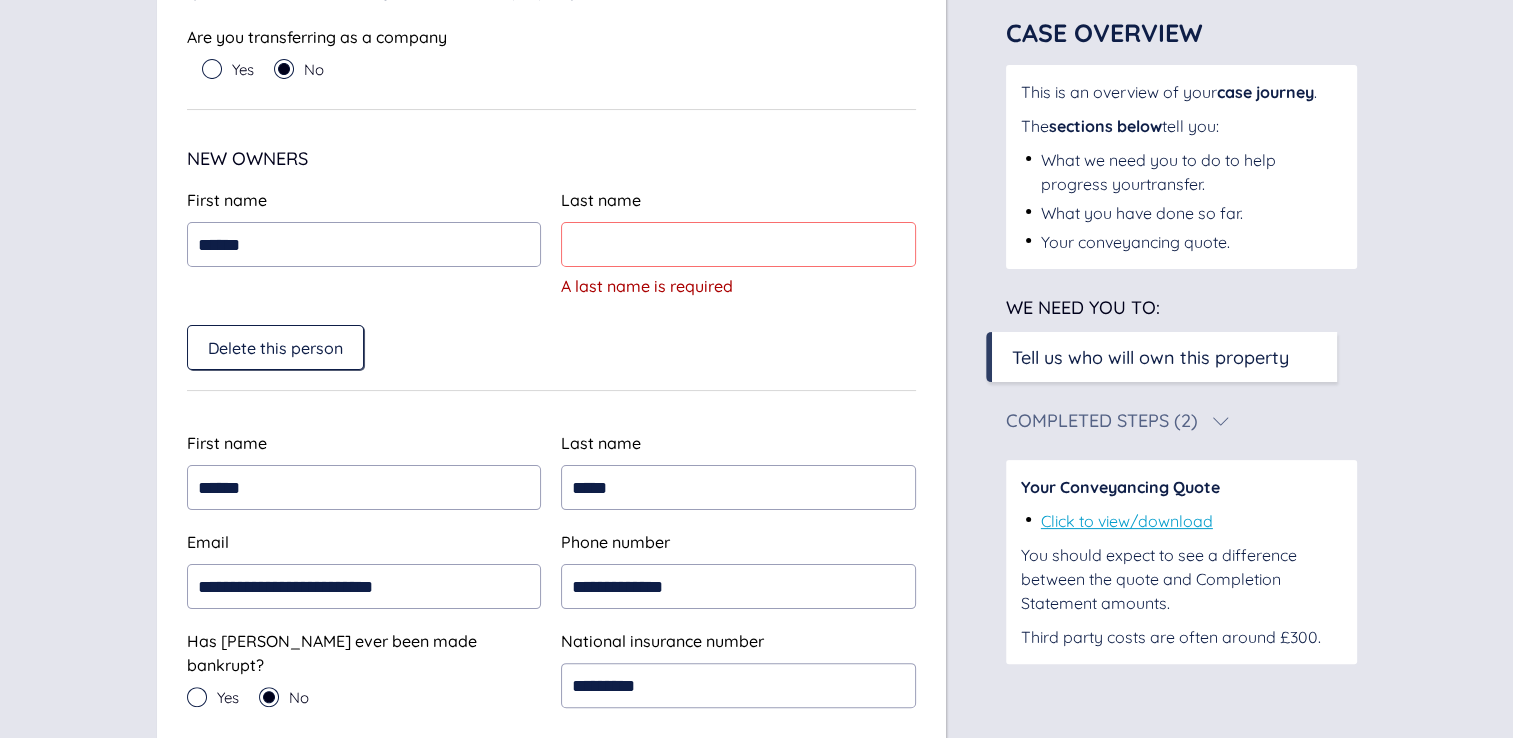 click at bounding box center [738, 244] 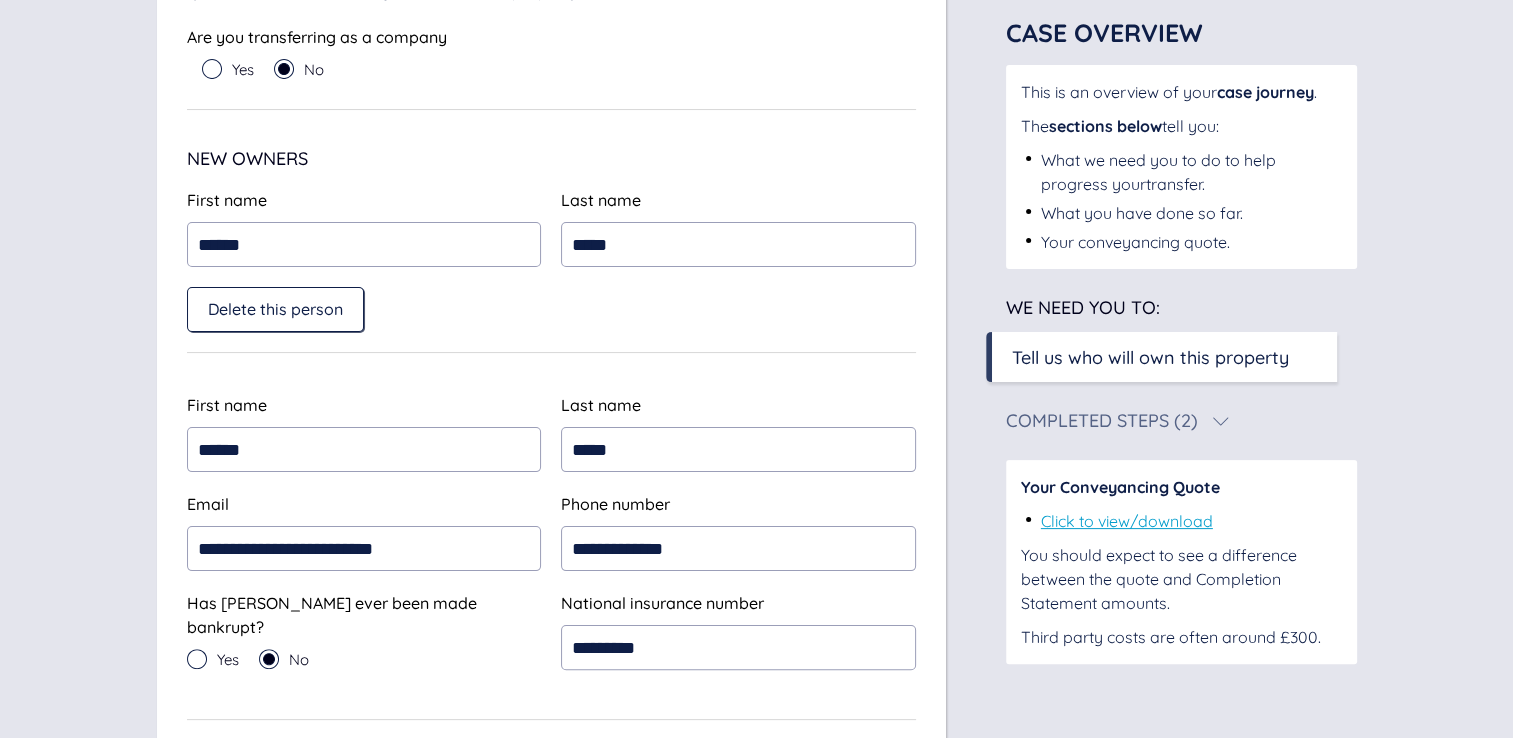 click on "Delete this person" at bounding box center [551, 309] 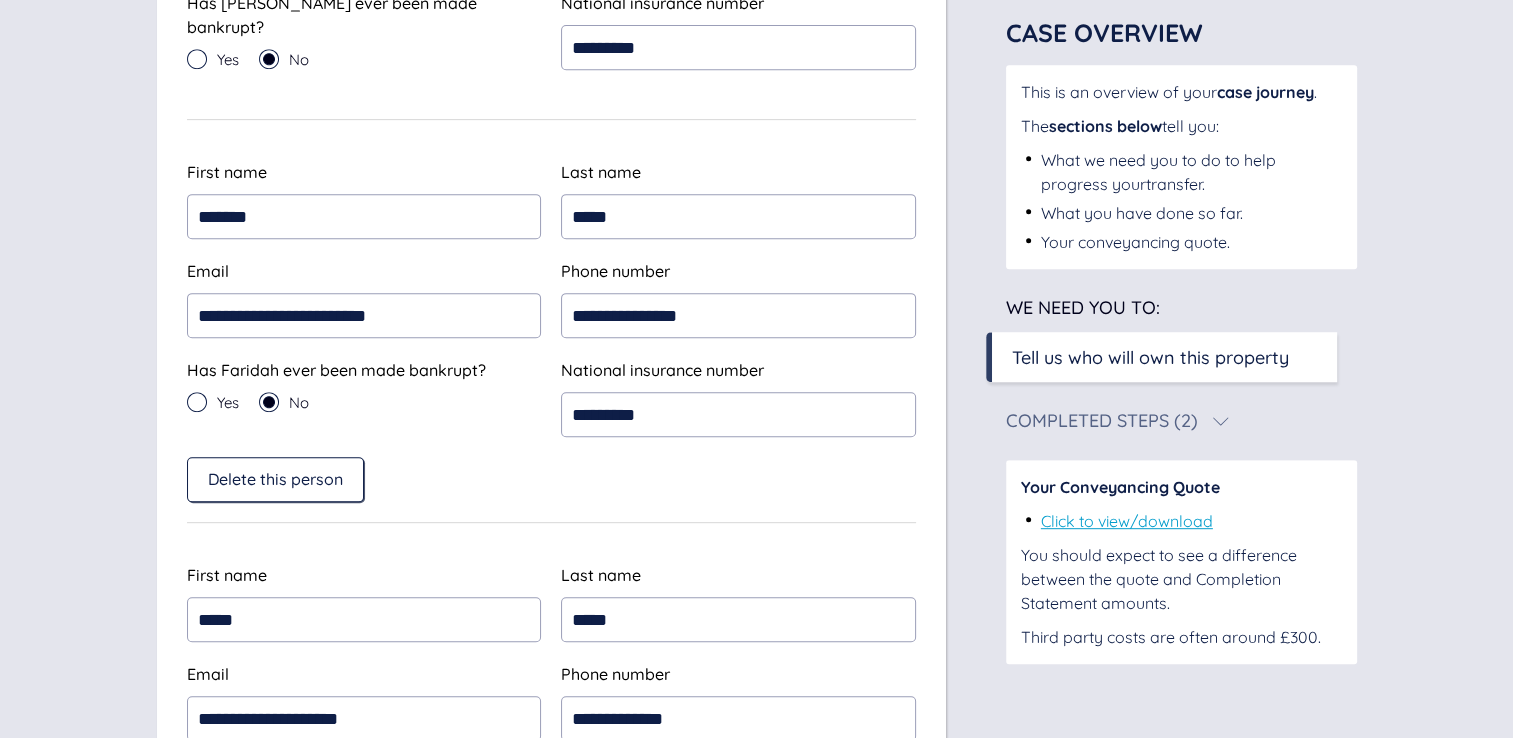 scroll, scrollTop: 1300, scrollLeft: 0, axis: vertical 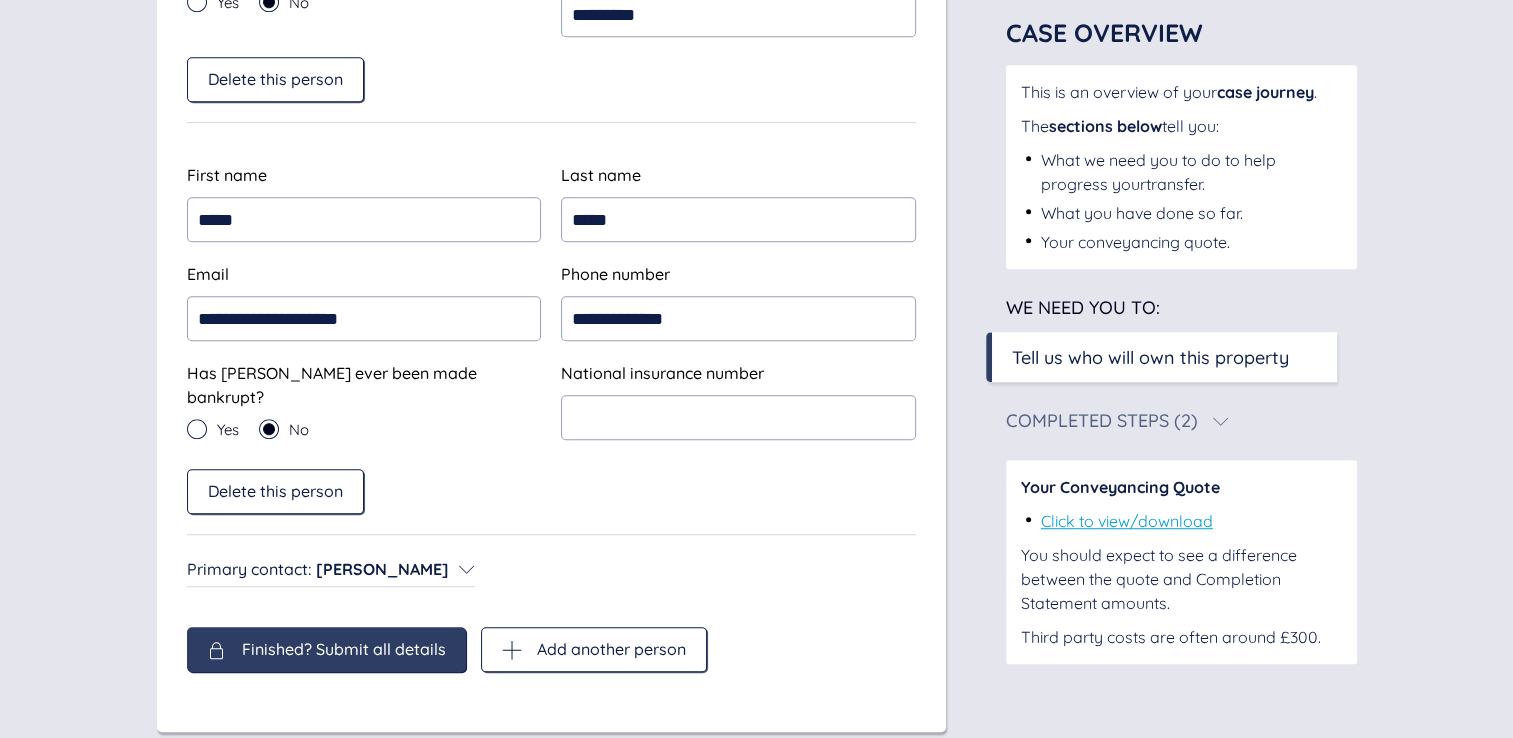 click on "Finished? Submit all details" at bounding box center (344, 649) 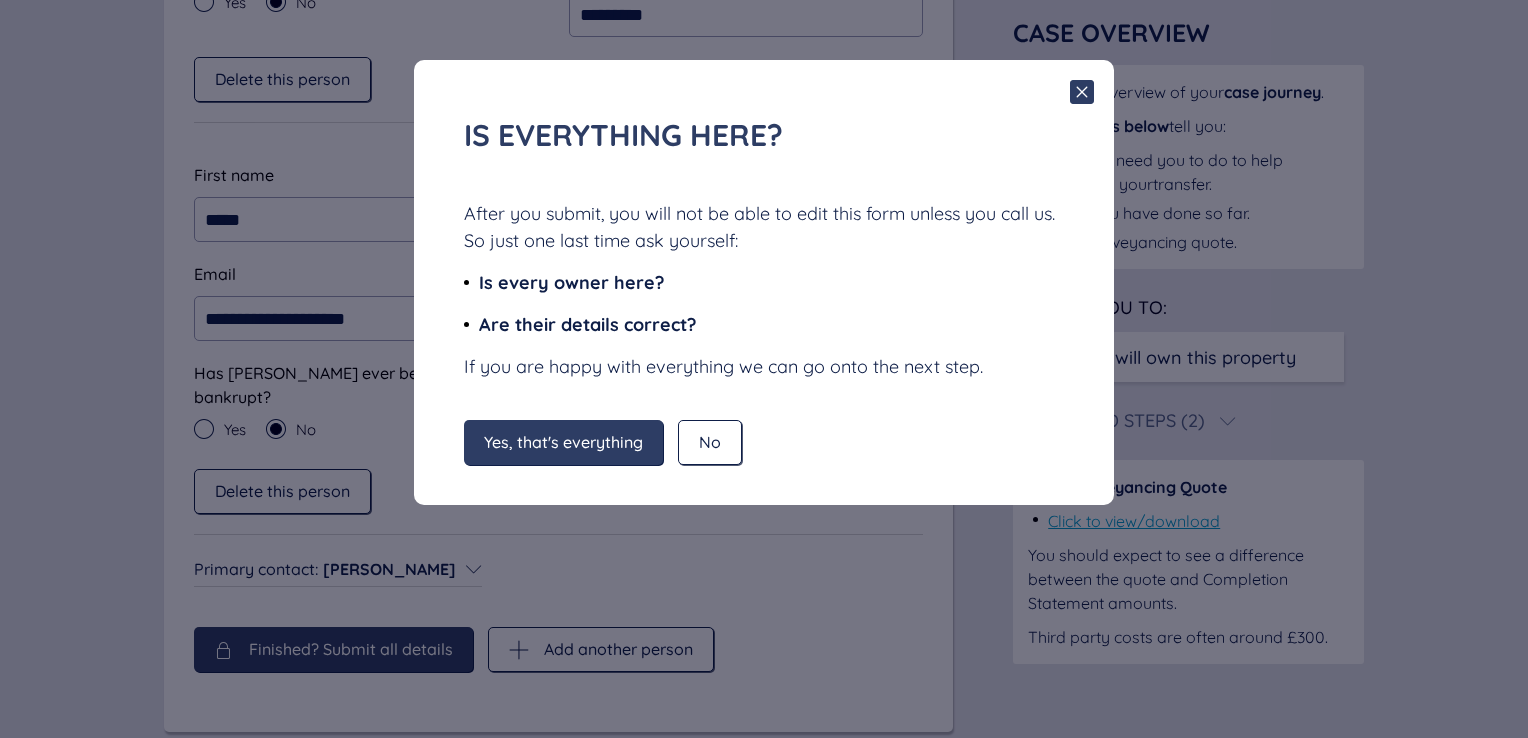 click 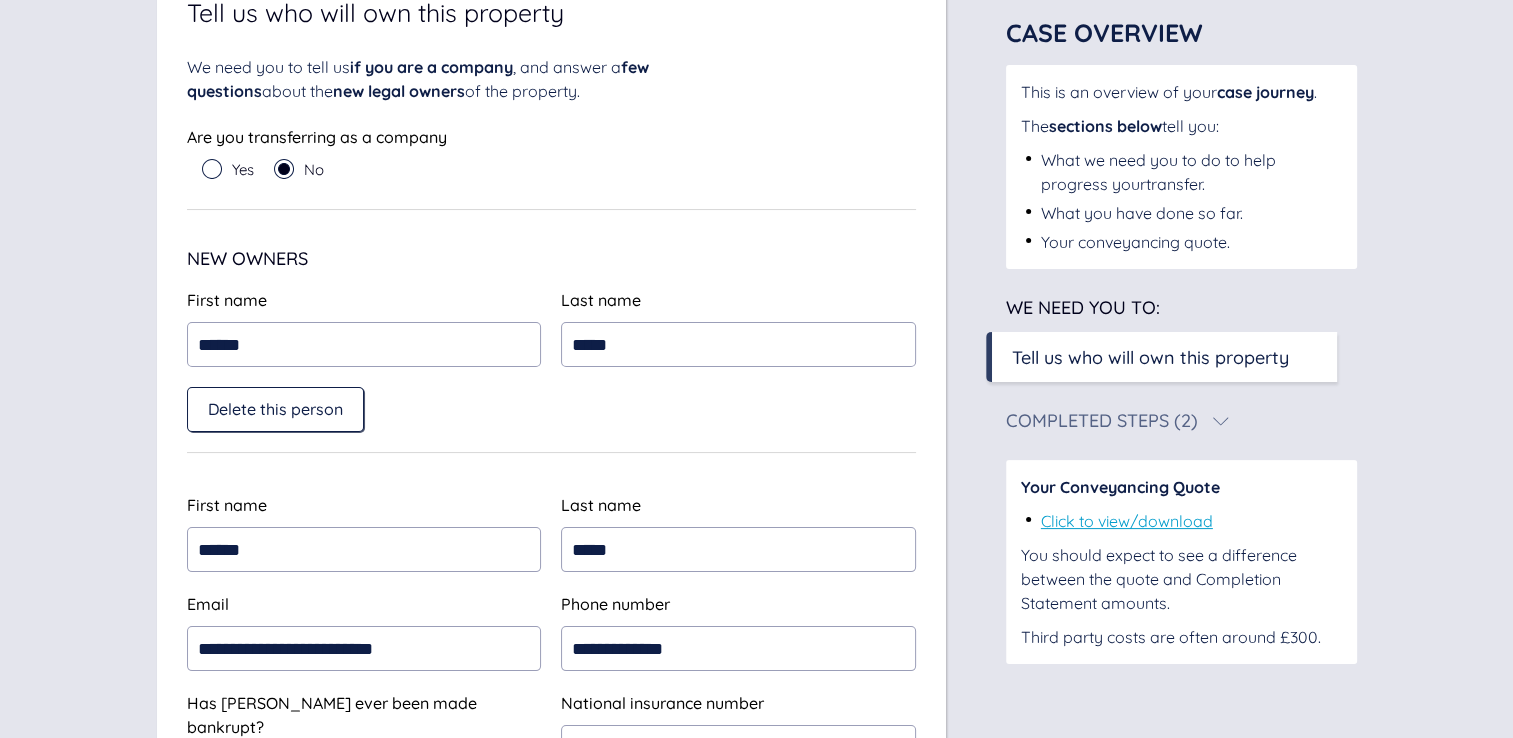scroll, scrollTop: 300, scrollLeft: 0, axis: vertical 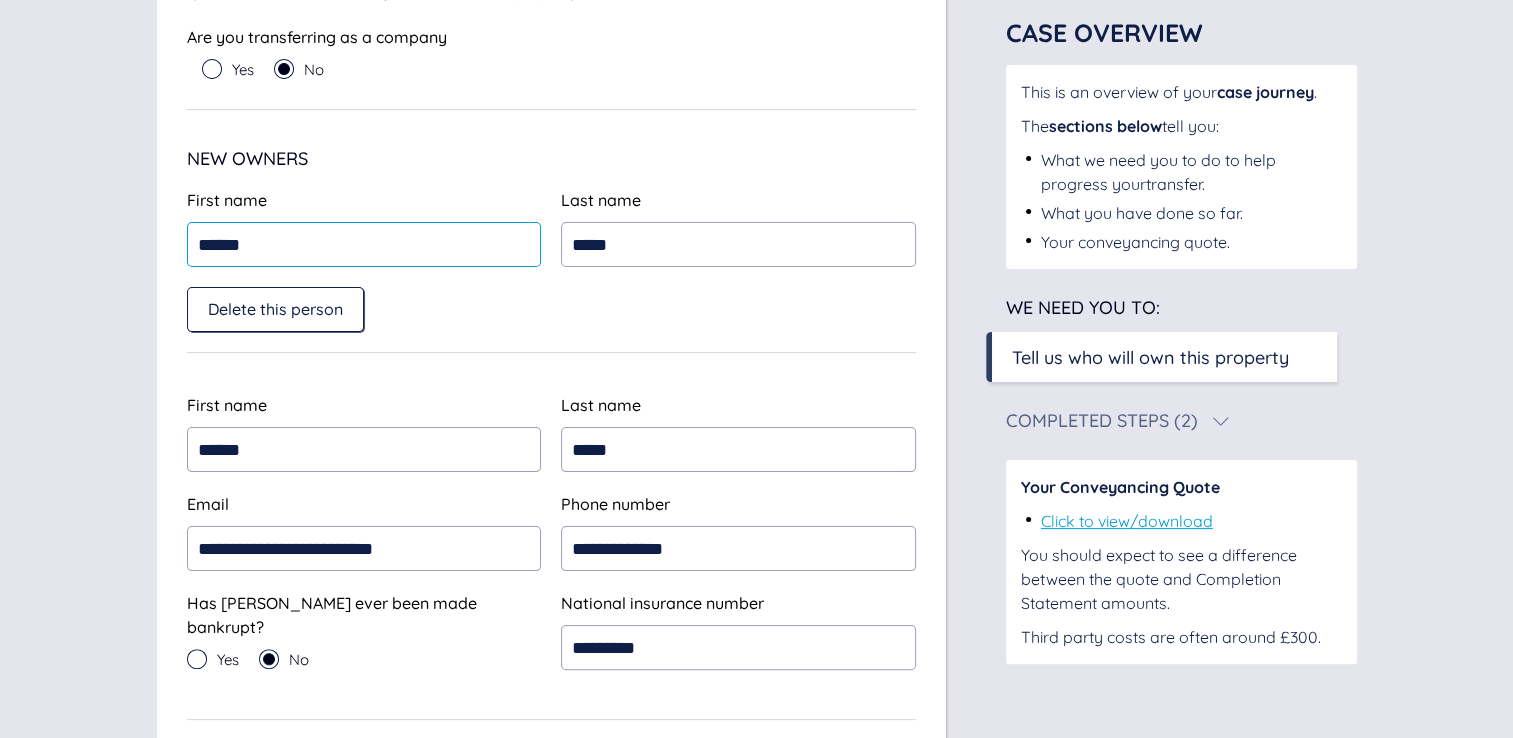 click on "******" at bounding box center [364, 244] 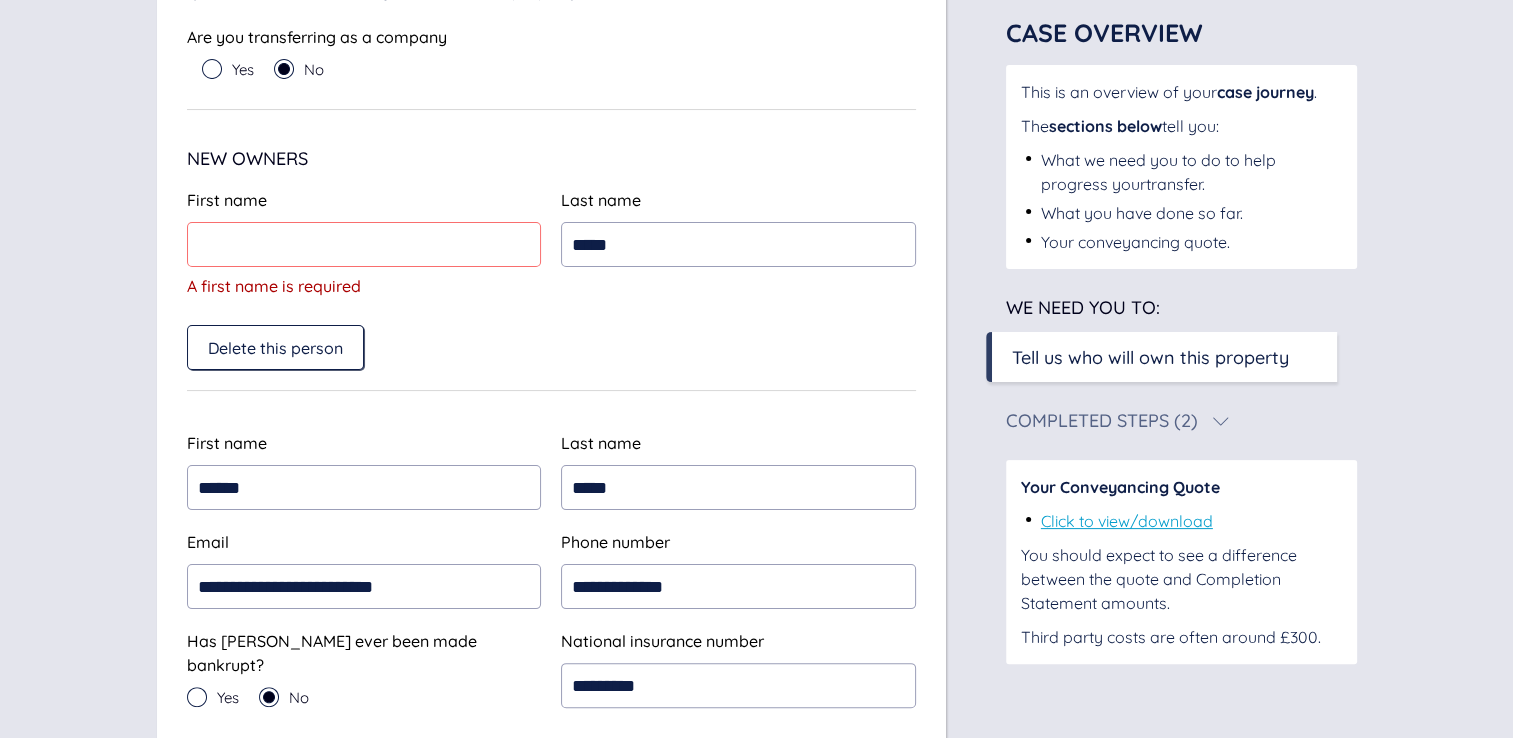 click at bounding box center [364, 244] 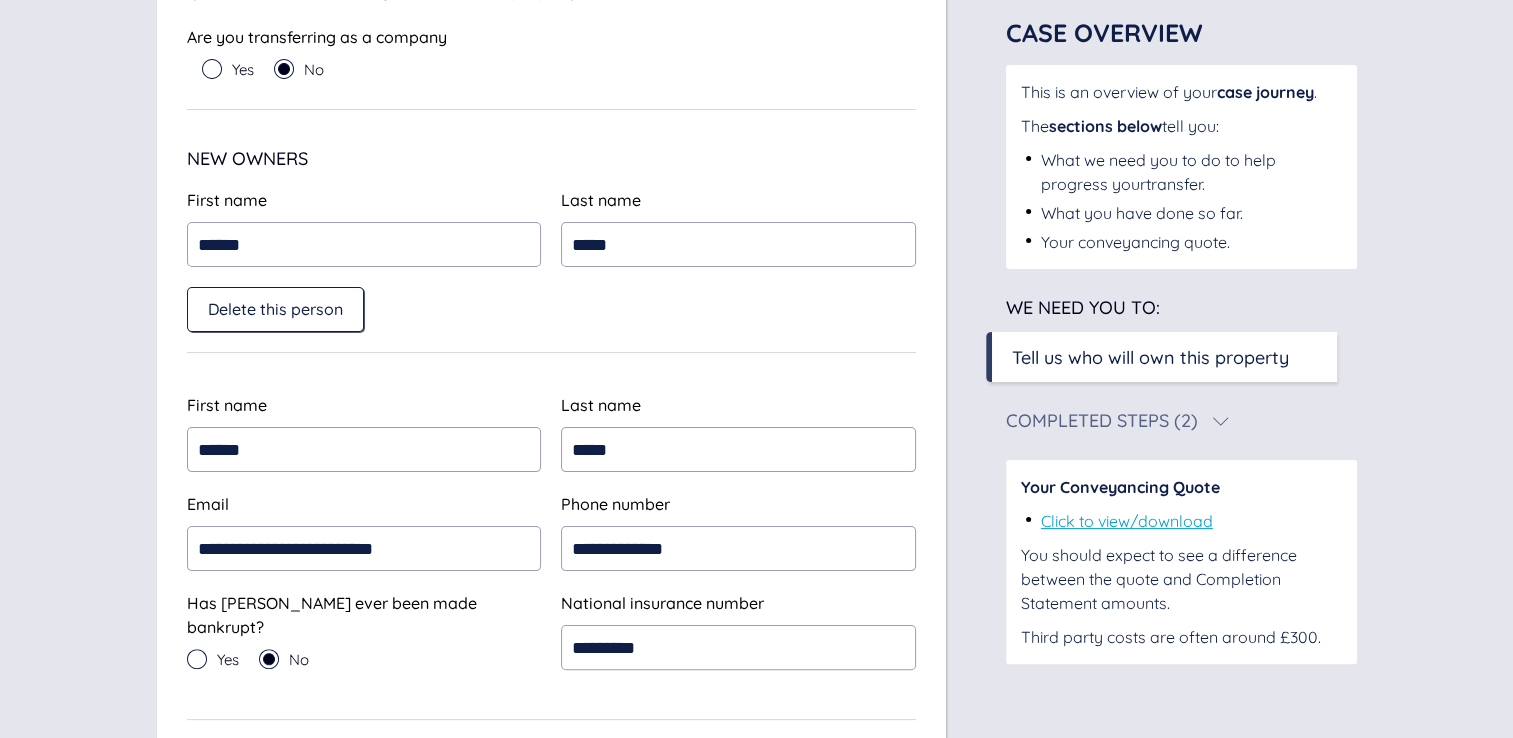 click on "Delete this person" at bounding box center [551, 309] 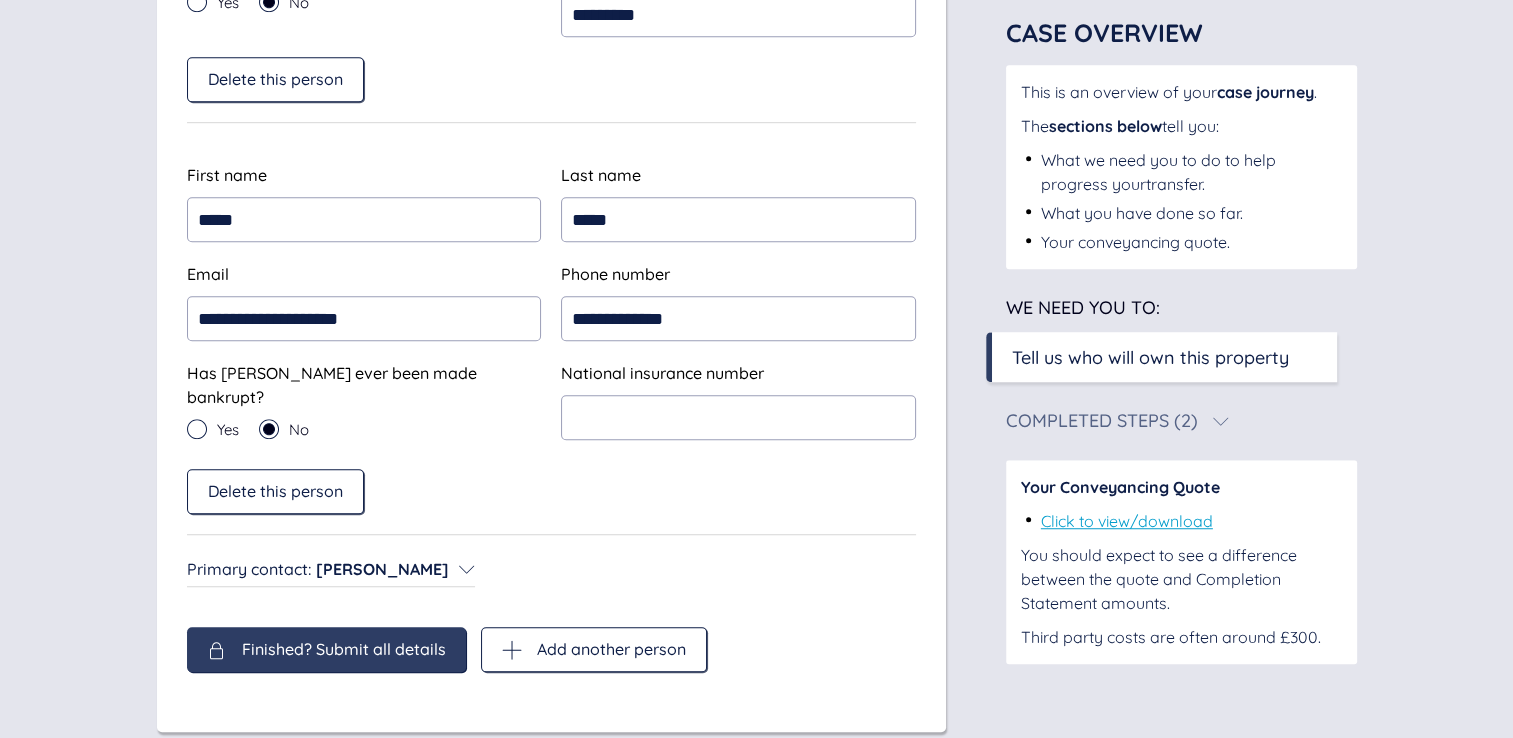 scroll, scrollTop: 1316, scrollLeft: 0, axis: vertical 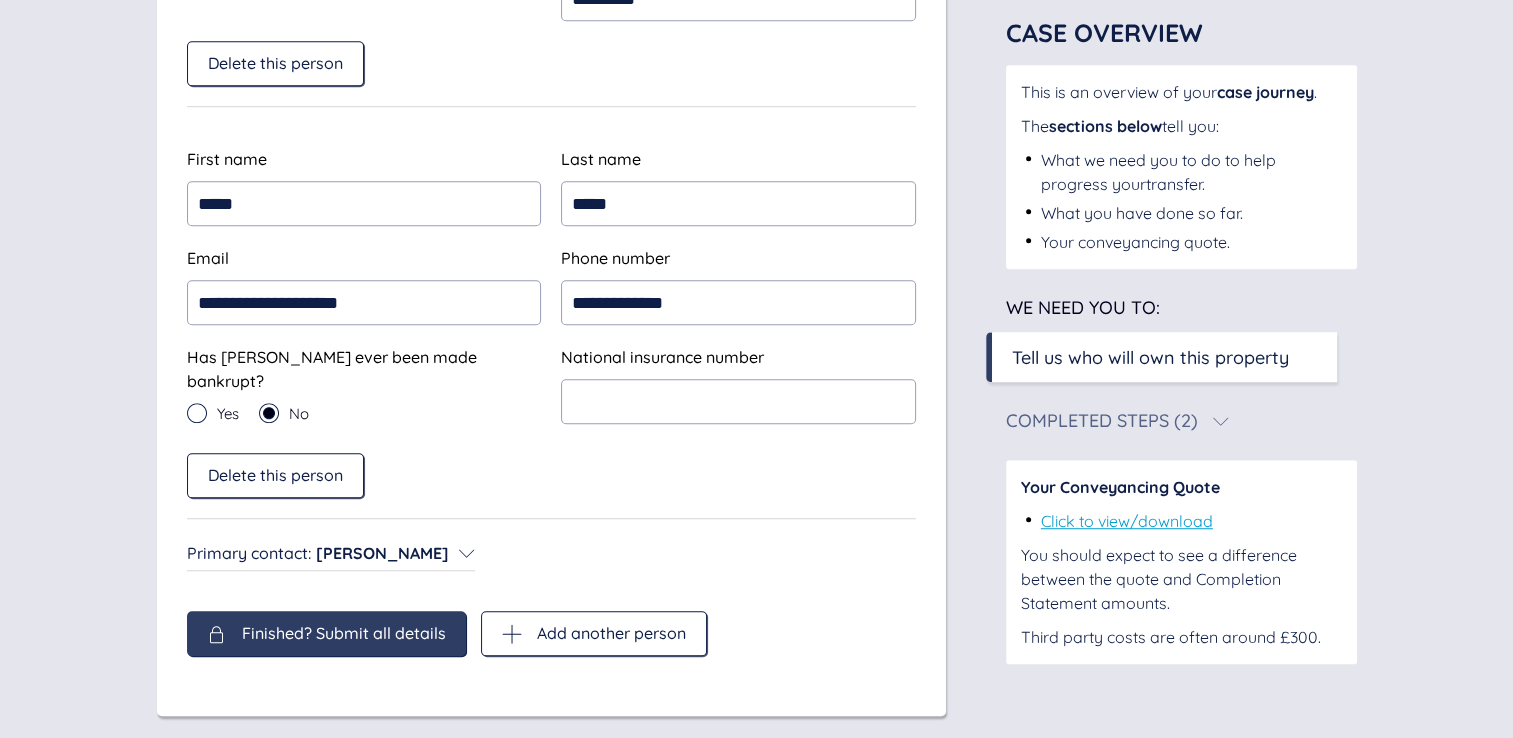 click on "Tell us who will own this property" at bounding box center (1150, 357) 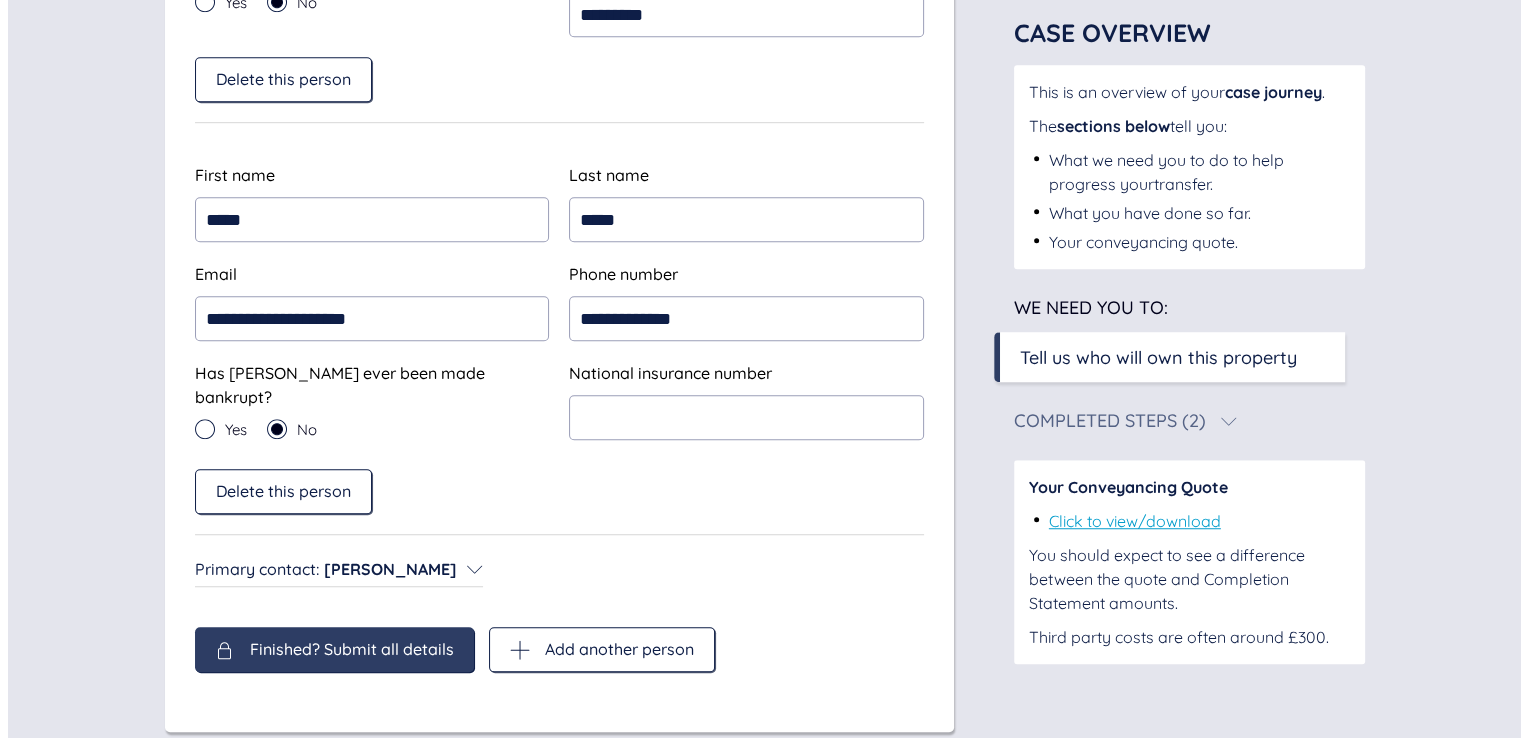 scroll, scrollTop: 1316, scrollLeft: 0, axis: vertical 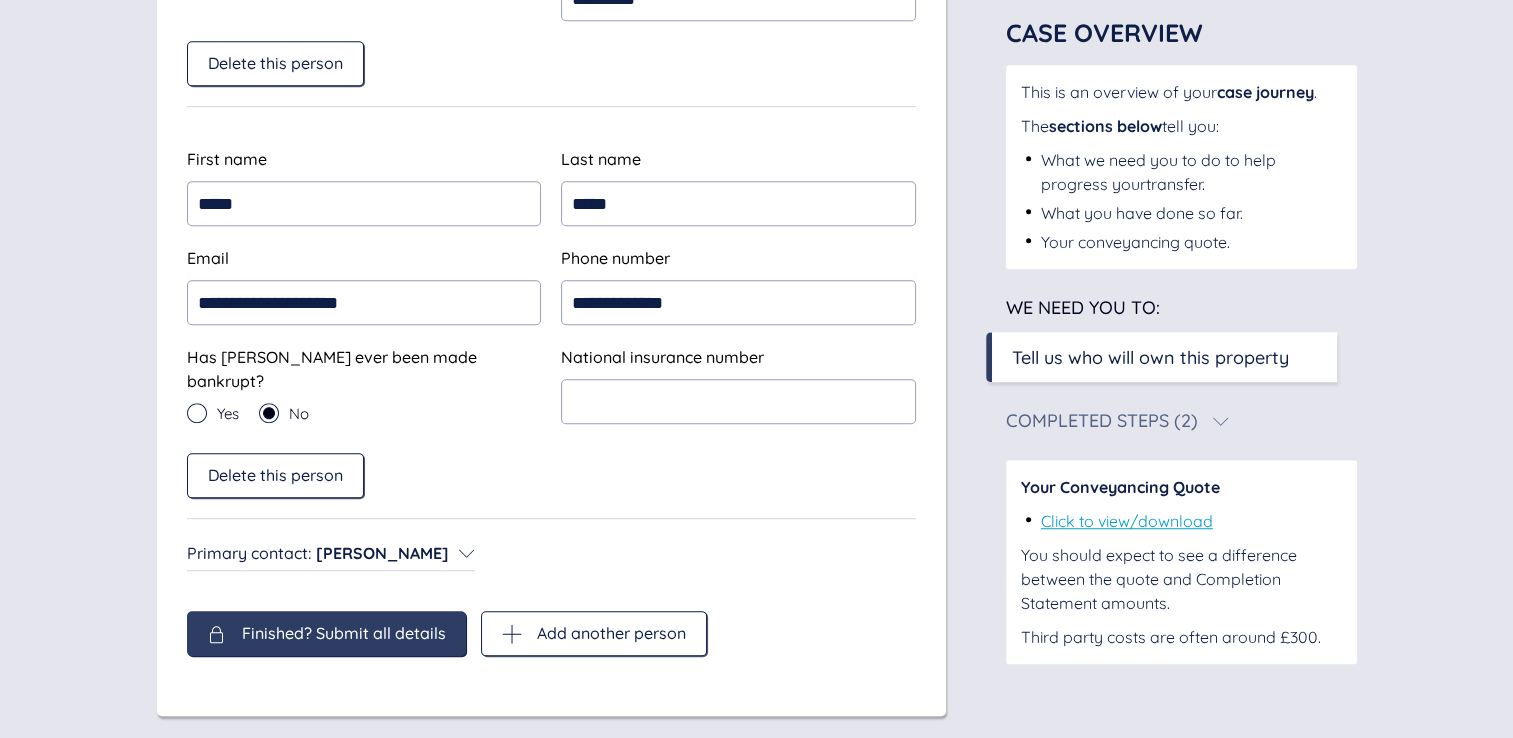 click on "Finished? Submit all details" at bounding box center (344, 633) 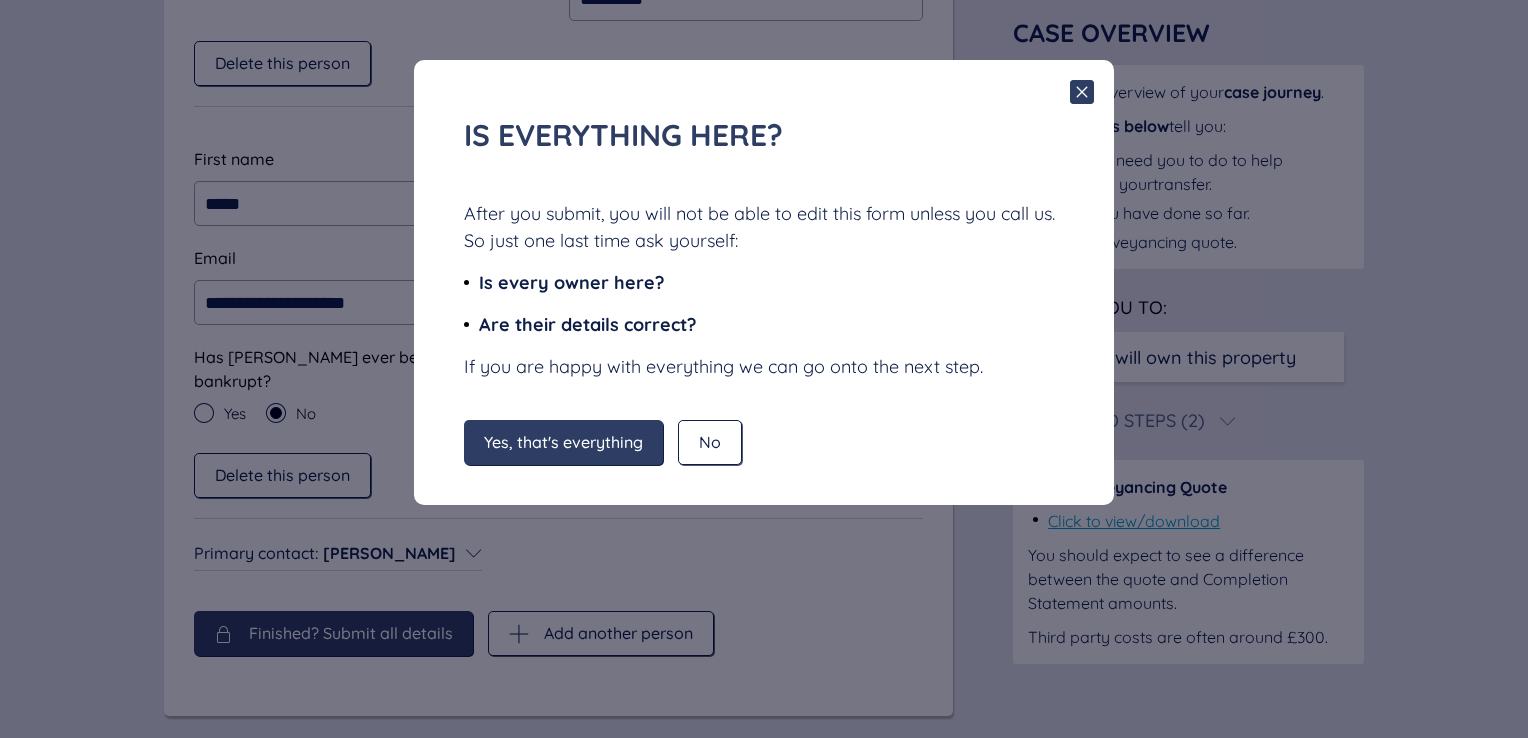 click on "Yes, that's everything" at bounding box center (563, 442) 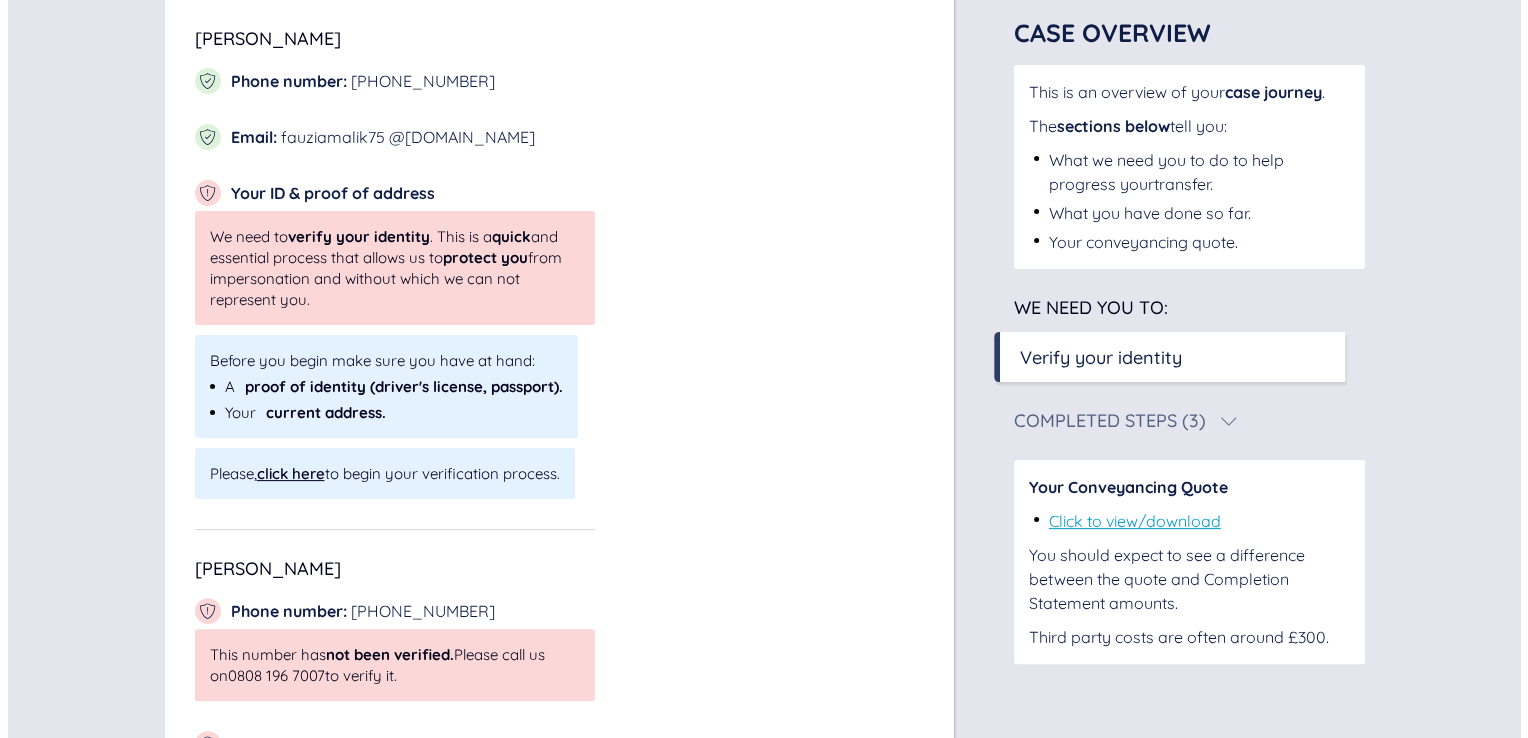 scroll, scrollTop: 360, scrollLeft: 0, axis: vertical 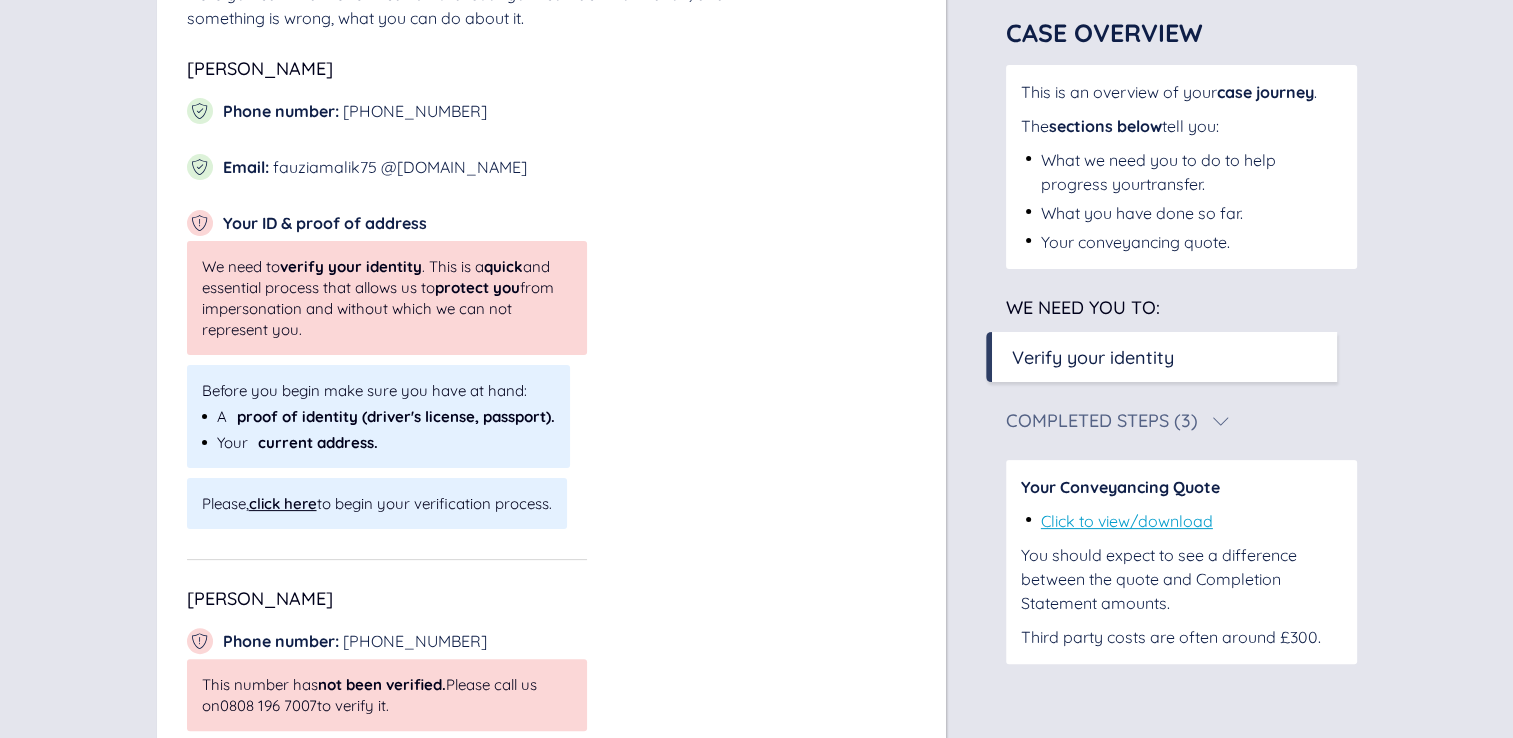 click on "click here" at bounding box center (283, 503) 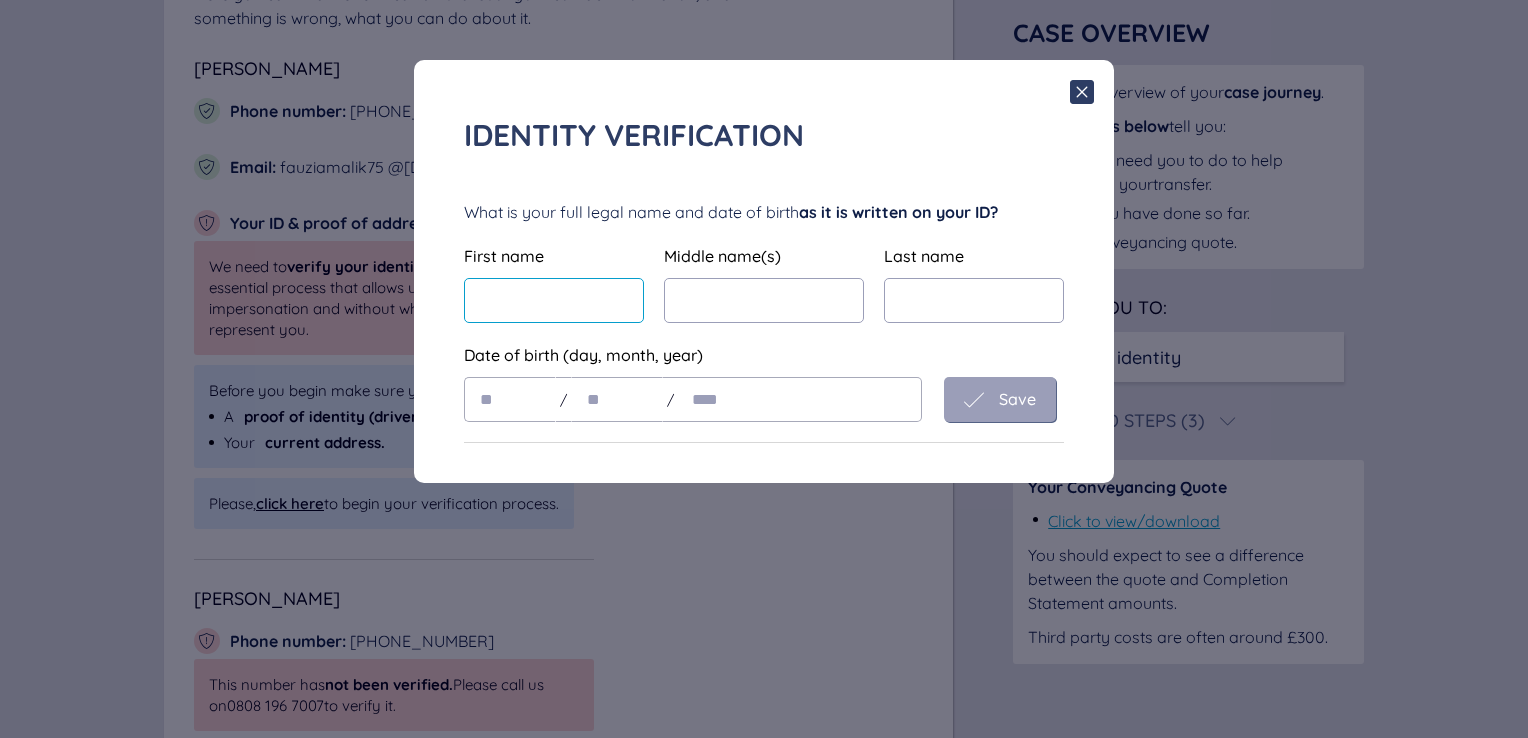 click at bounding box center (554, 300) 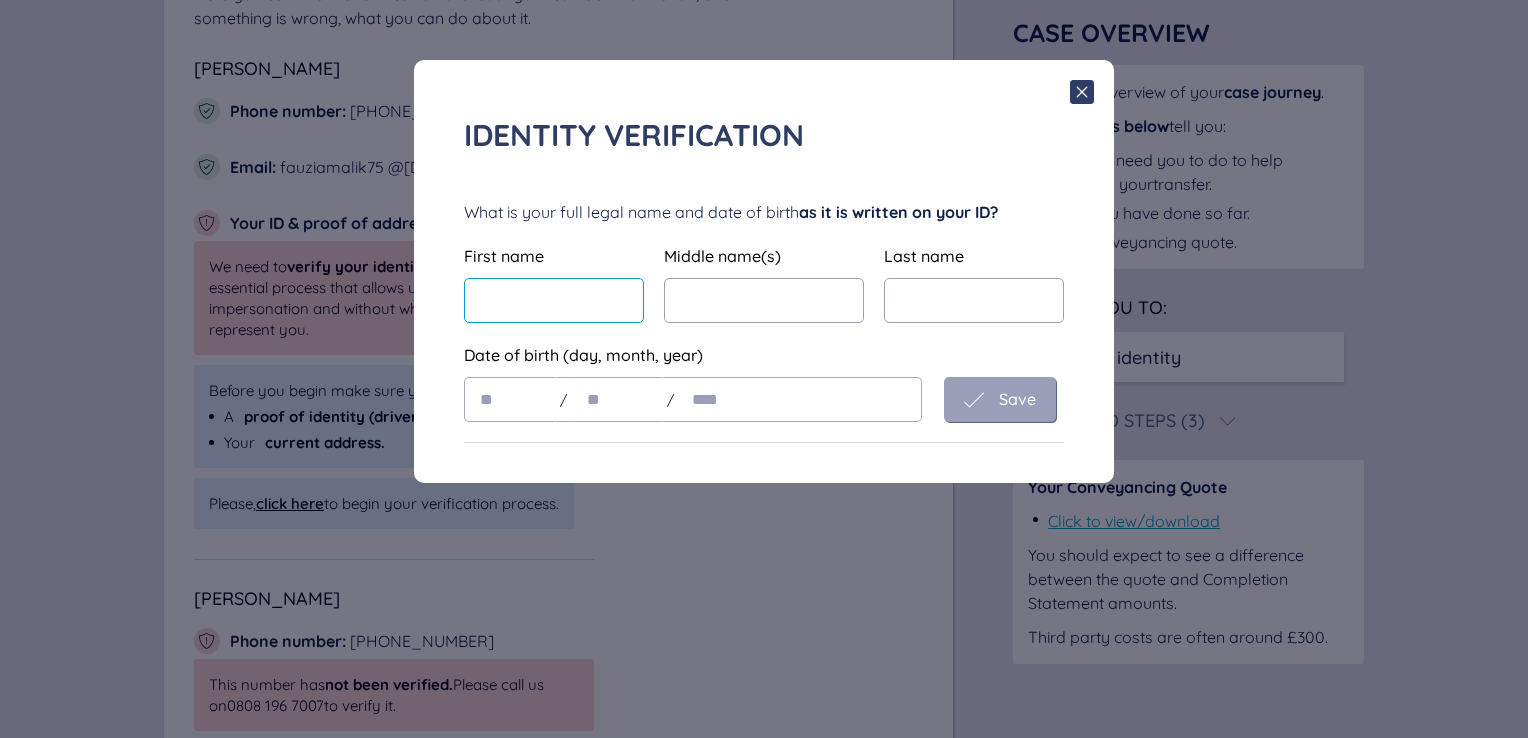 type on "******" 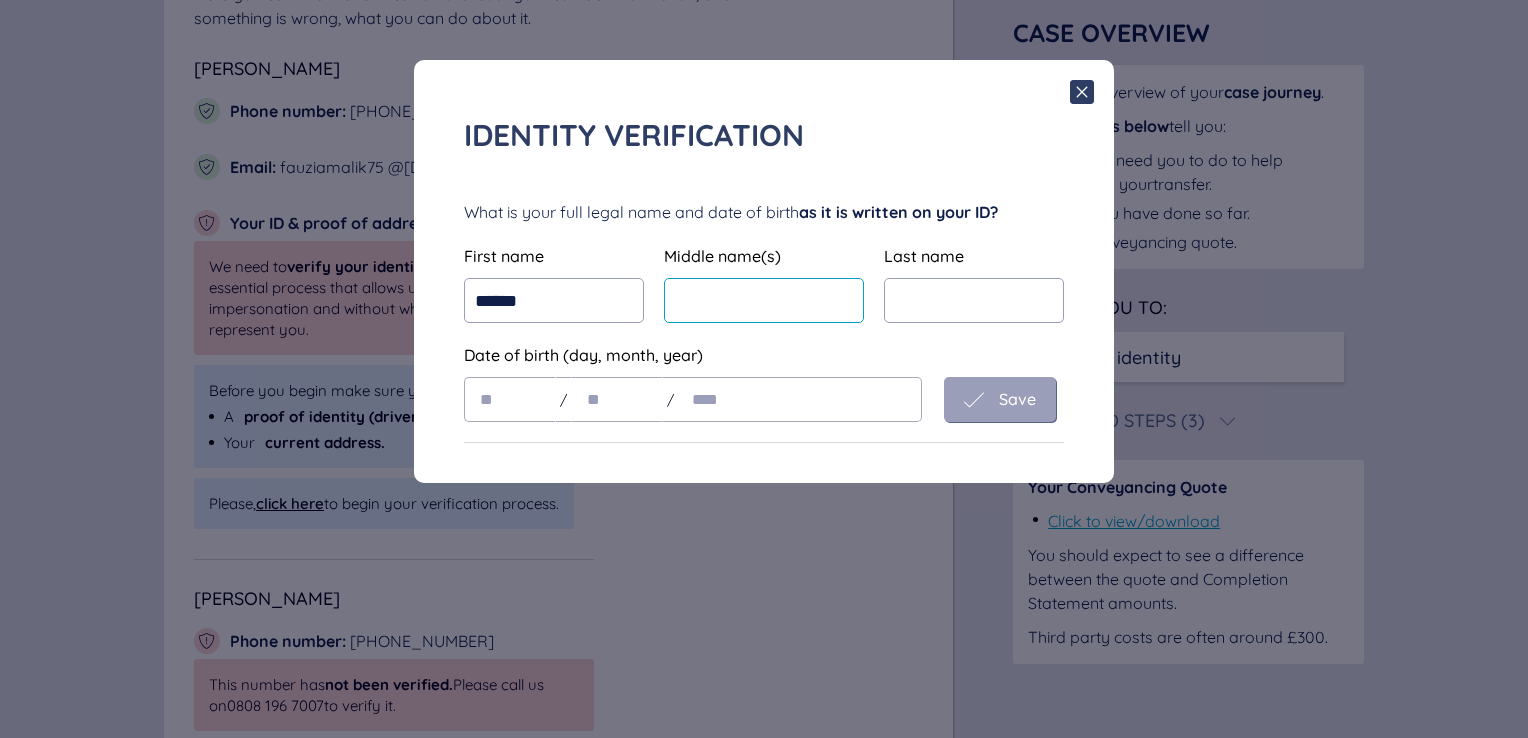 type on "*******" 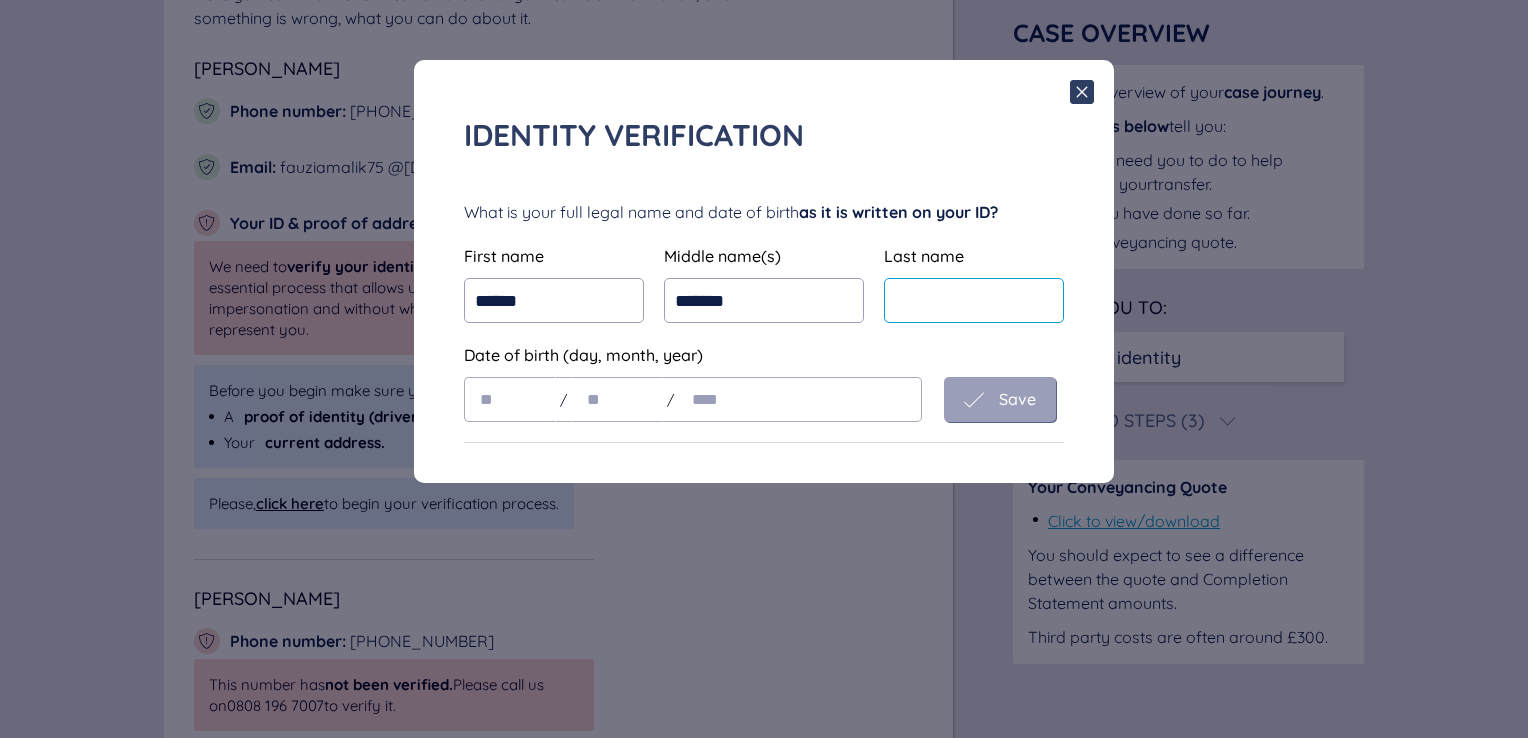 type on "*****" 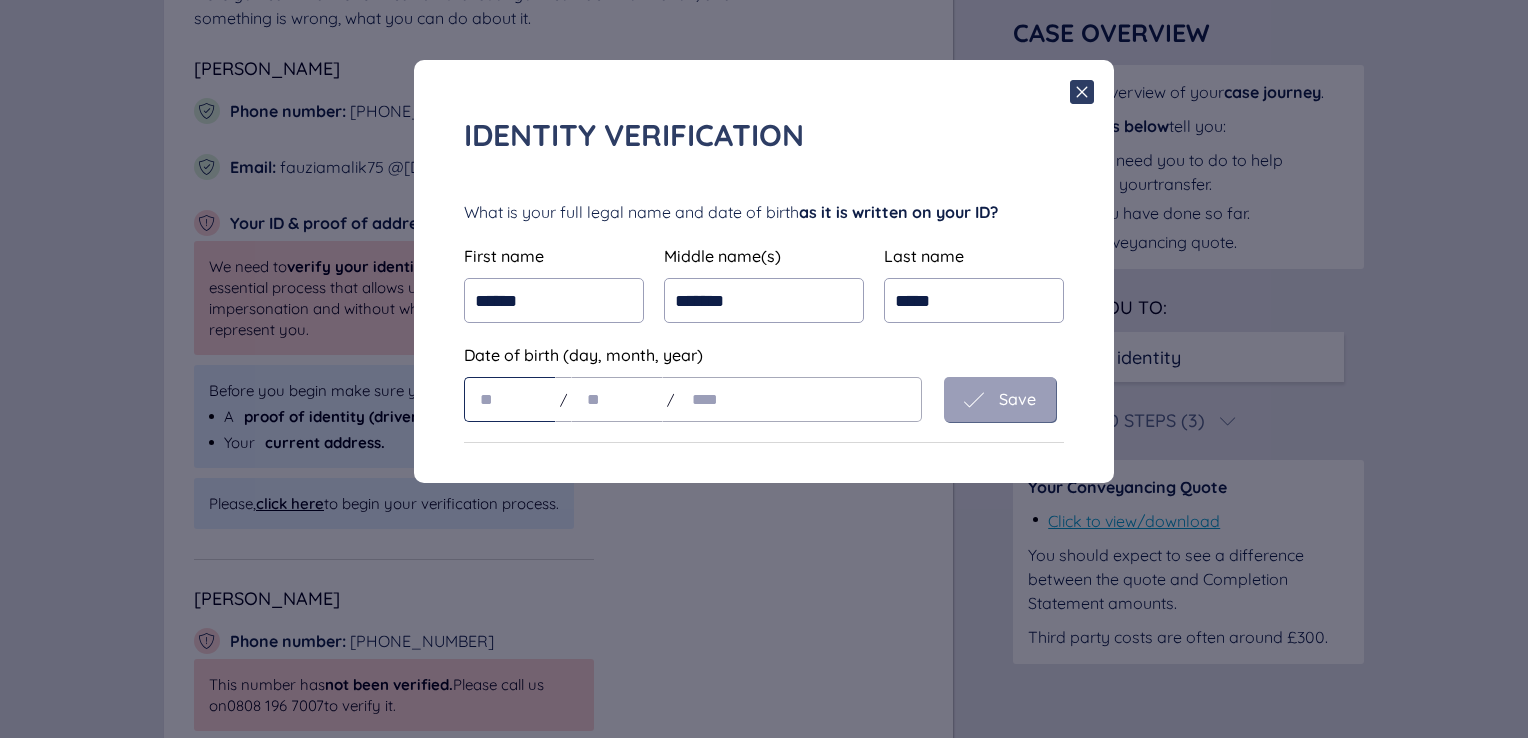 click at bounding box center [510, 399] 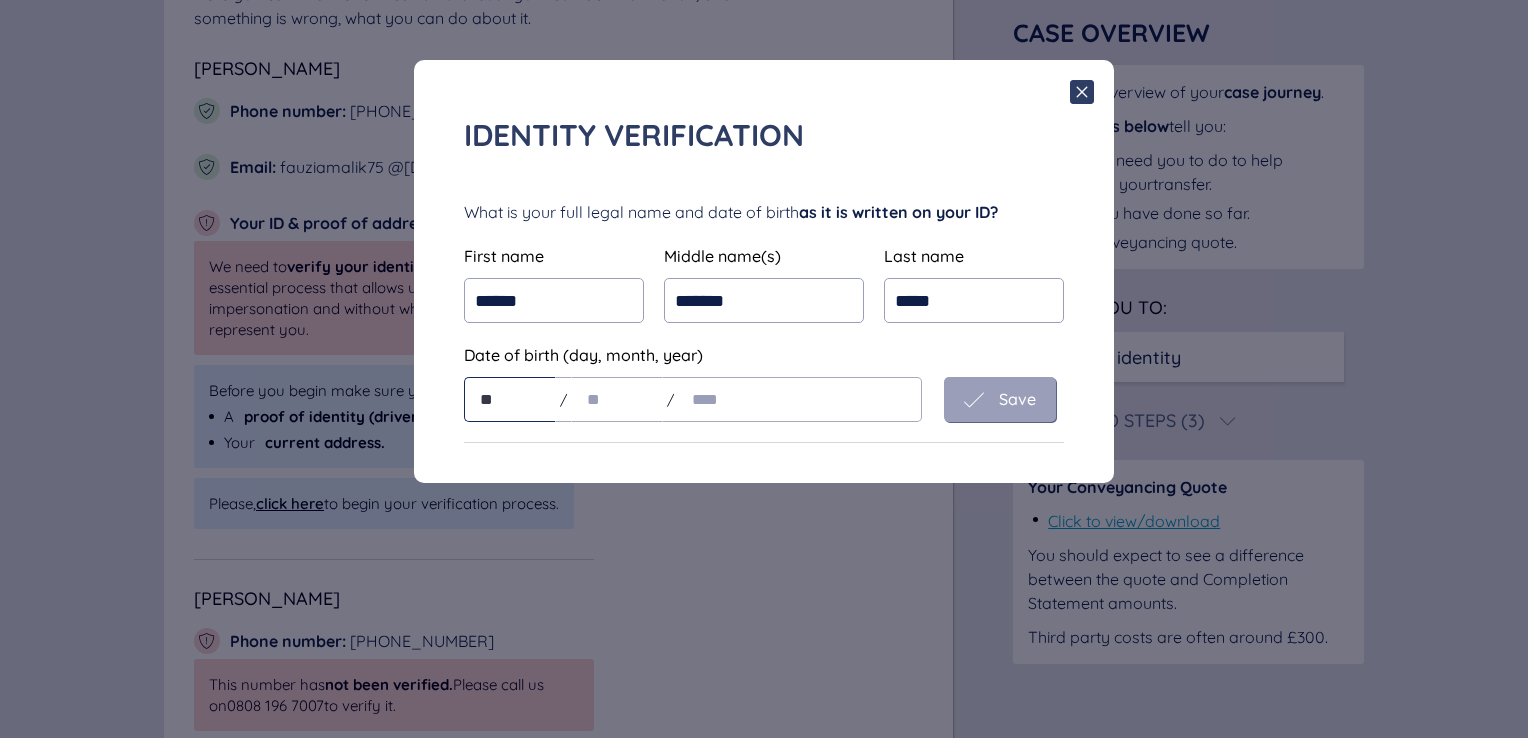 click on "**" at bounding box center (510, 399) 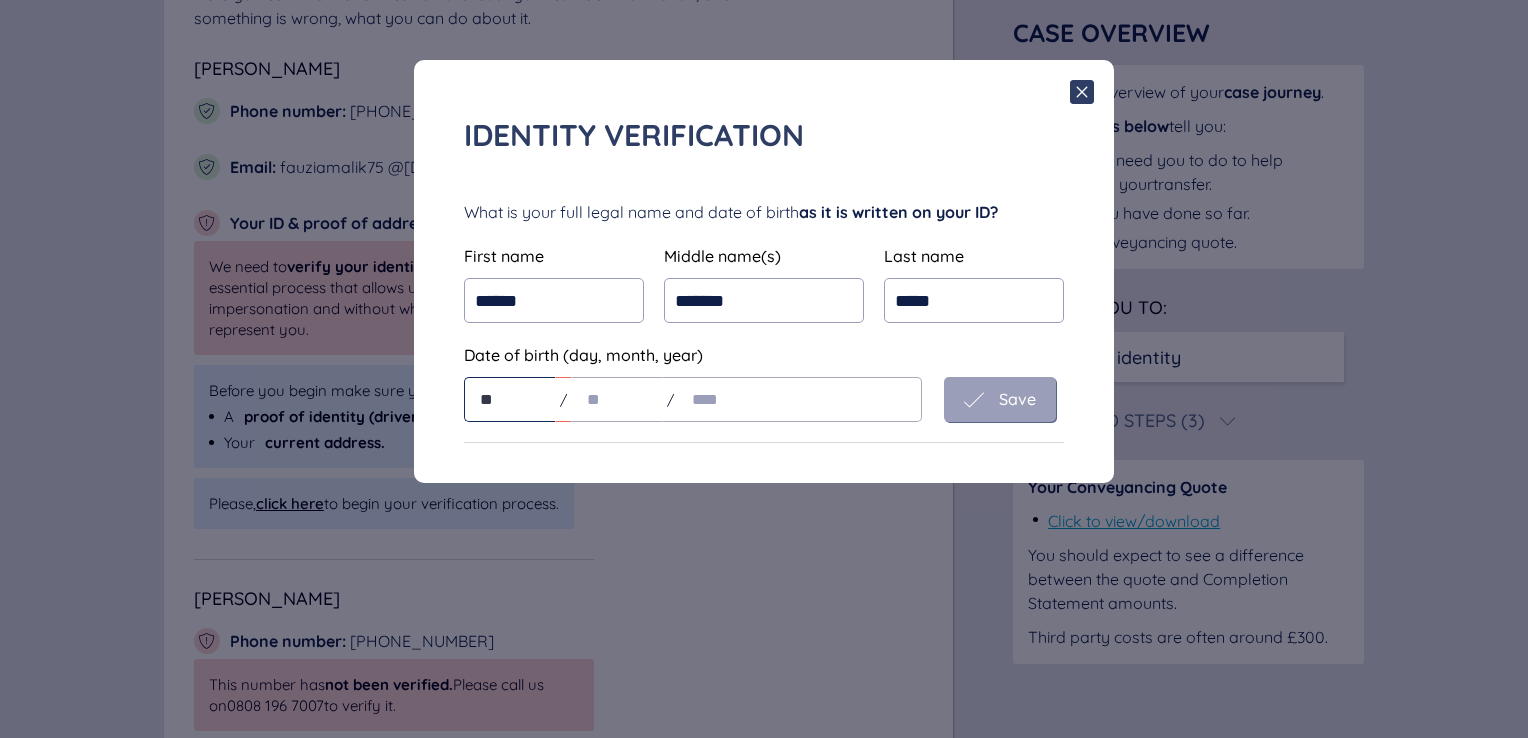 type on "**" 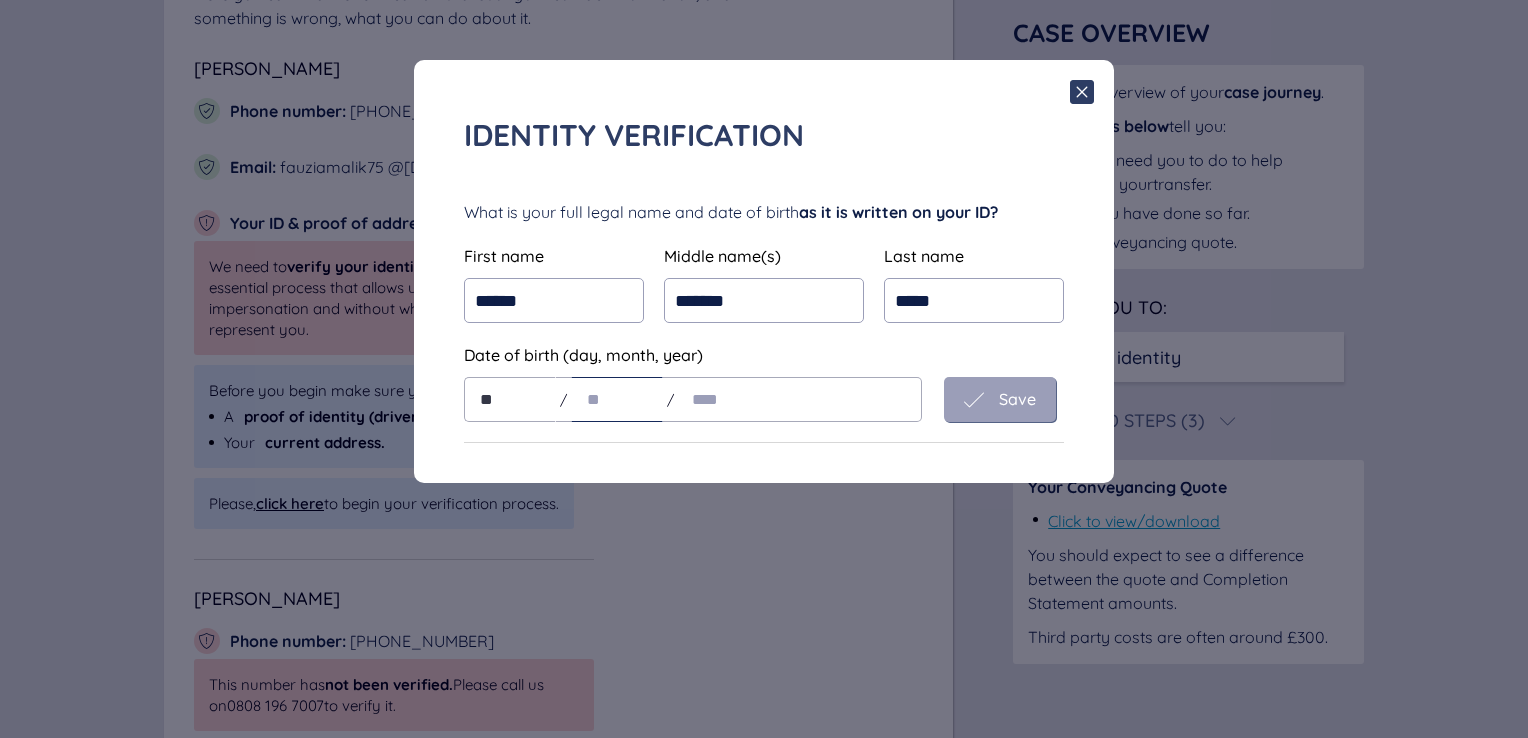 click at bounding box center (617, 399) 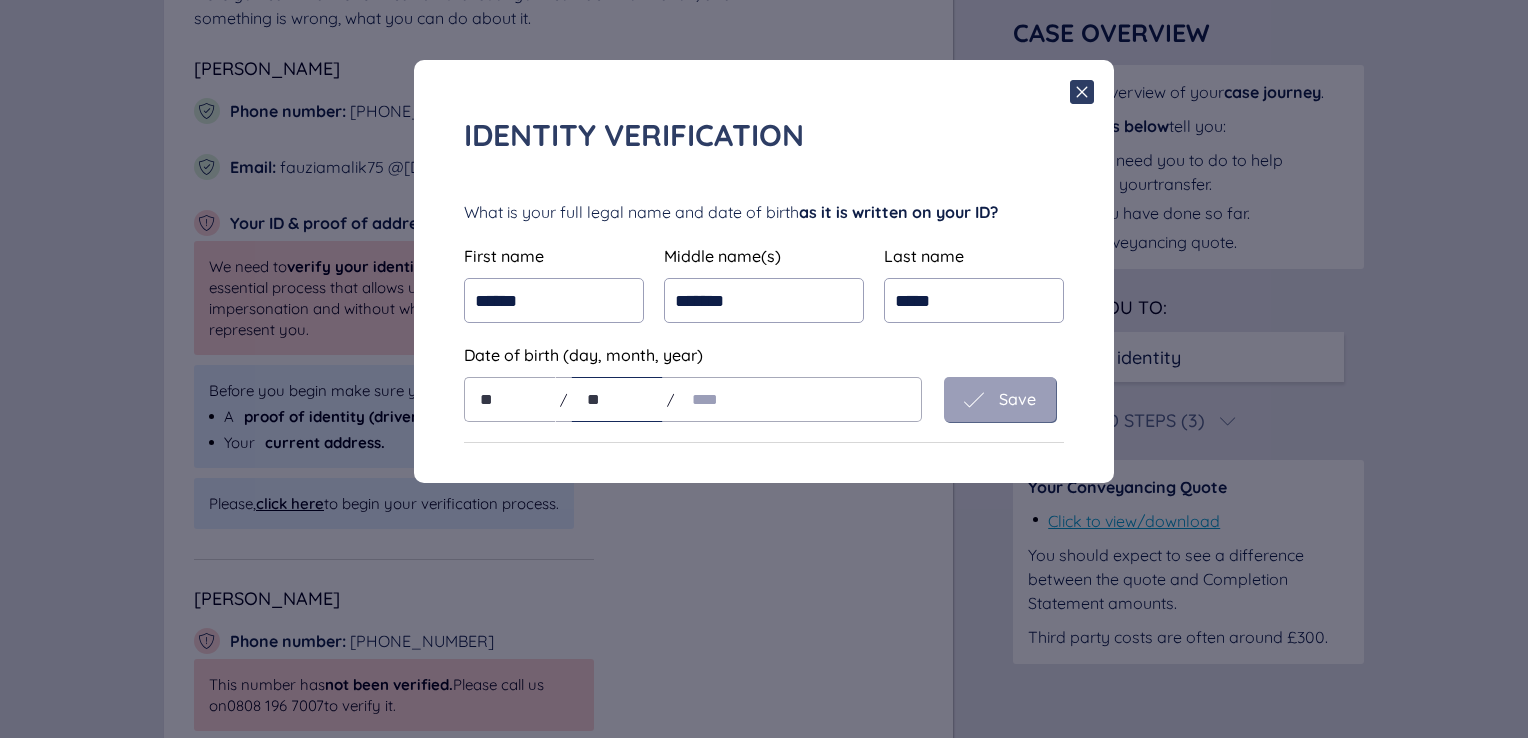type on "**" 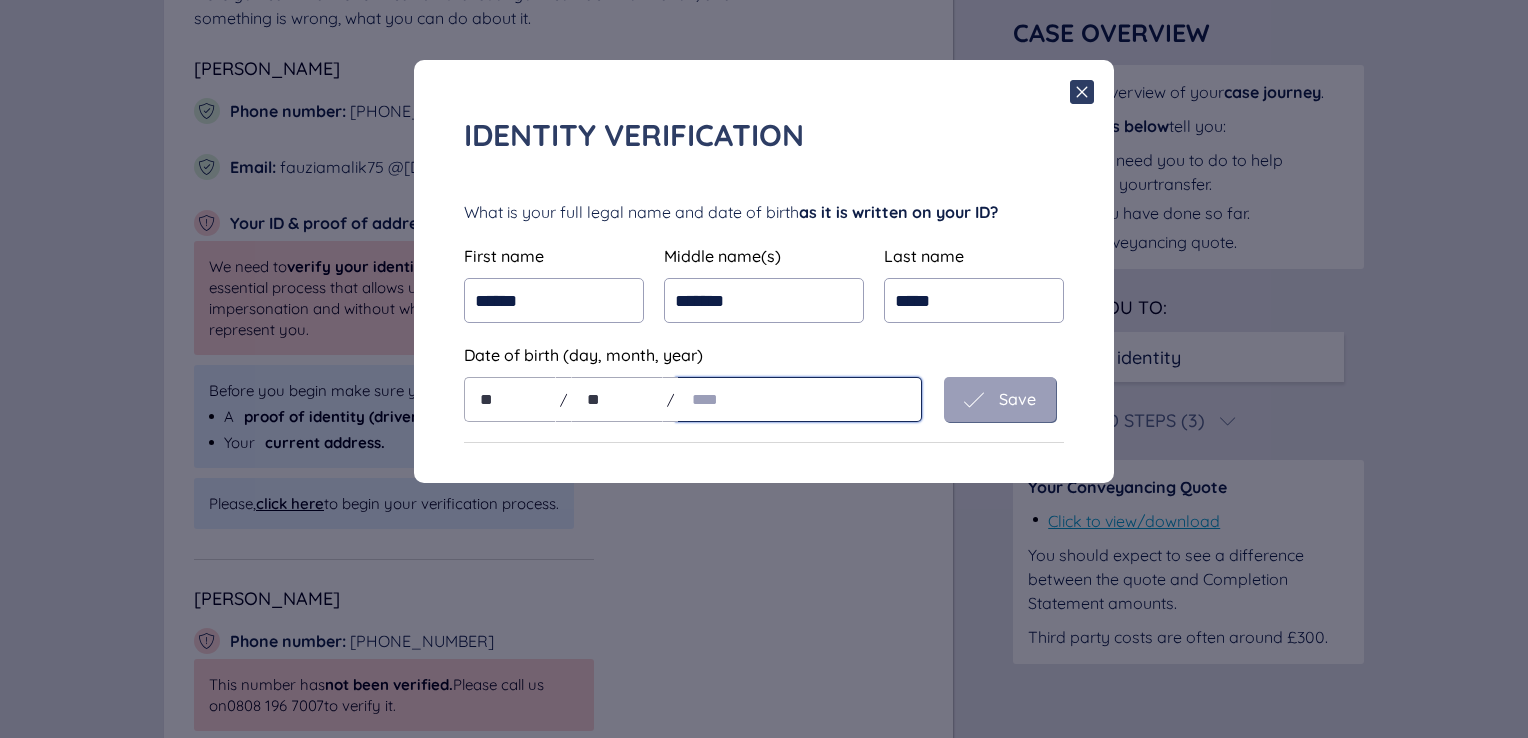 click at bounding box center [799, 399] 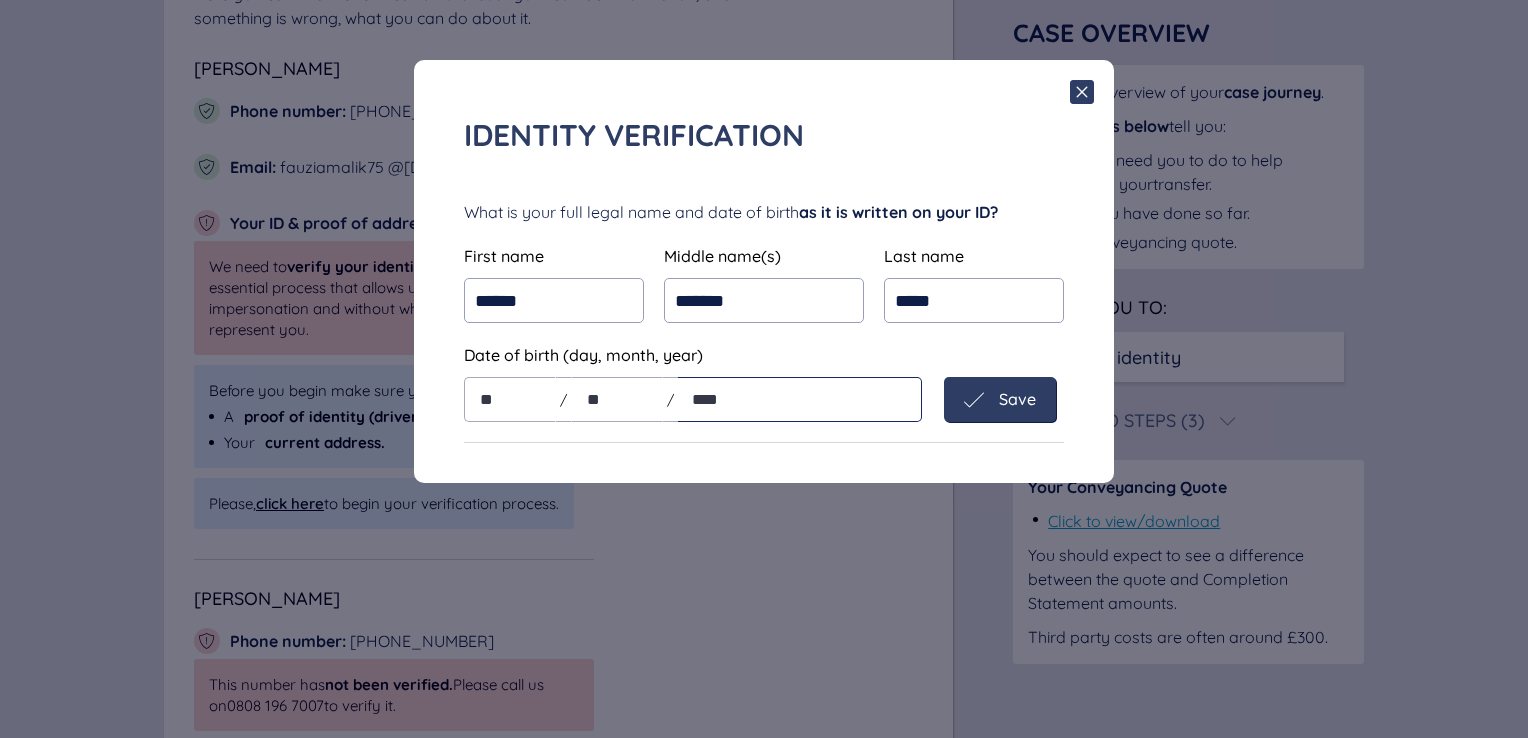 type on "****" 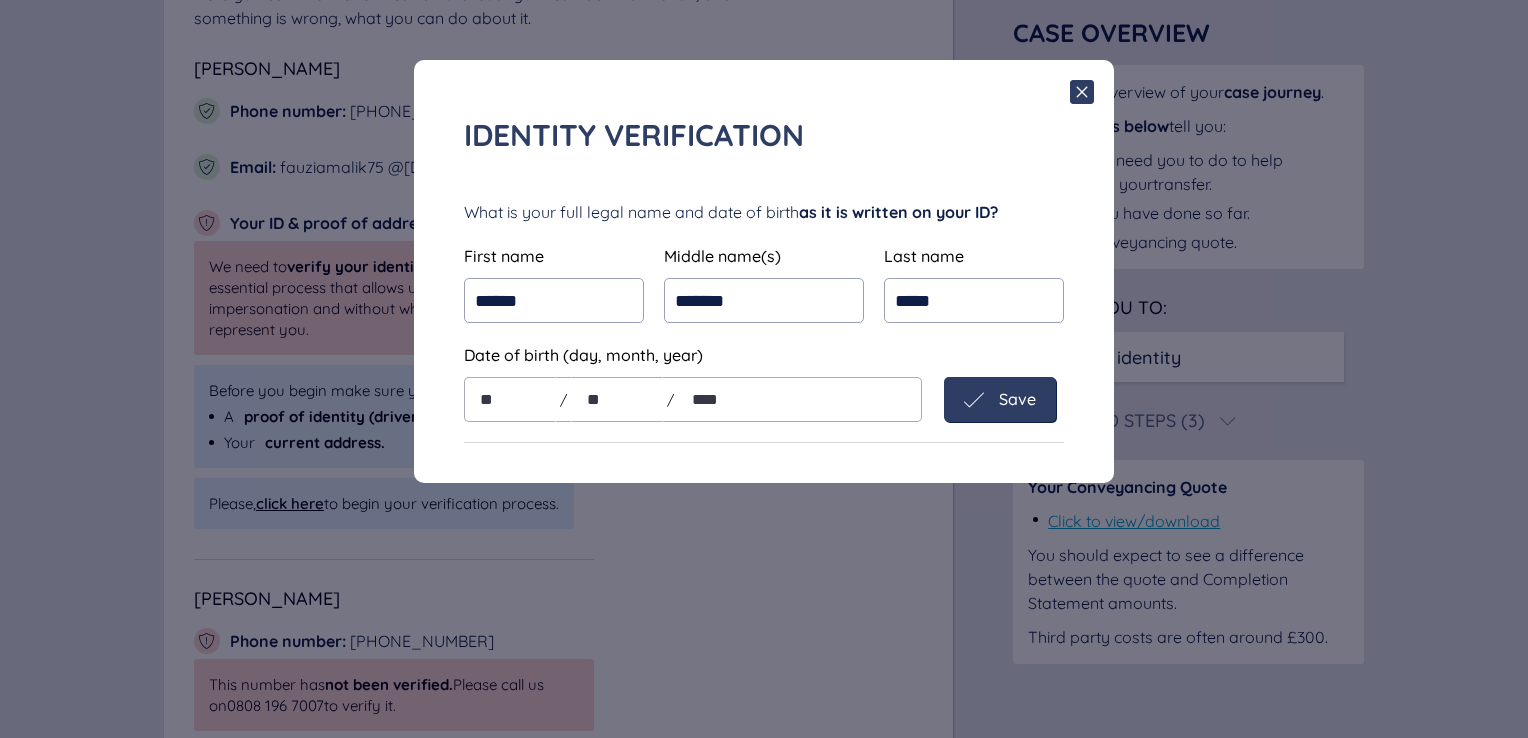 click on "Save" at bounding box center [1017, 399] 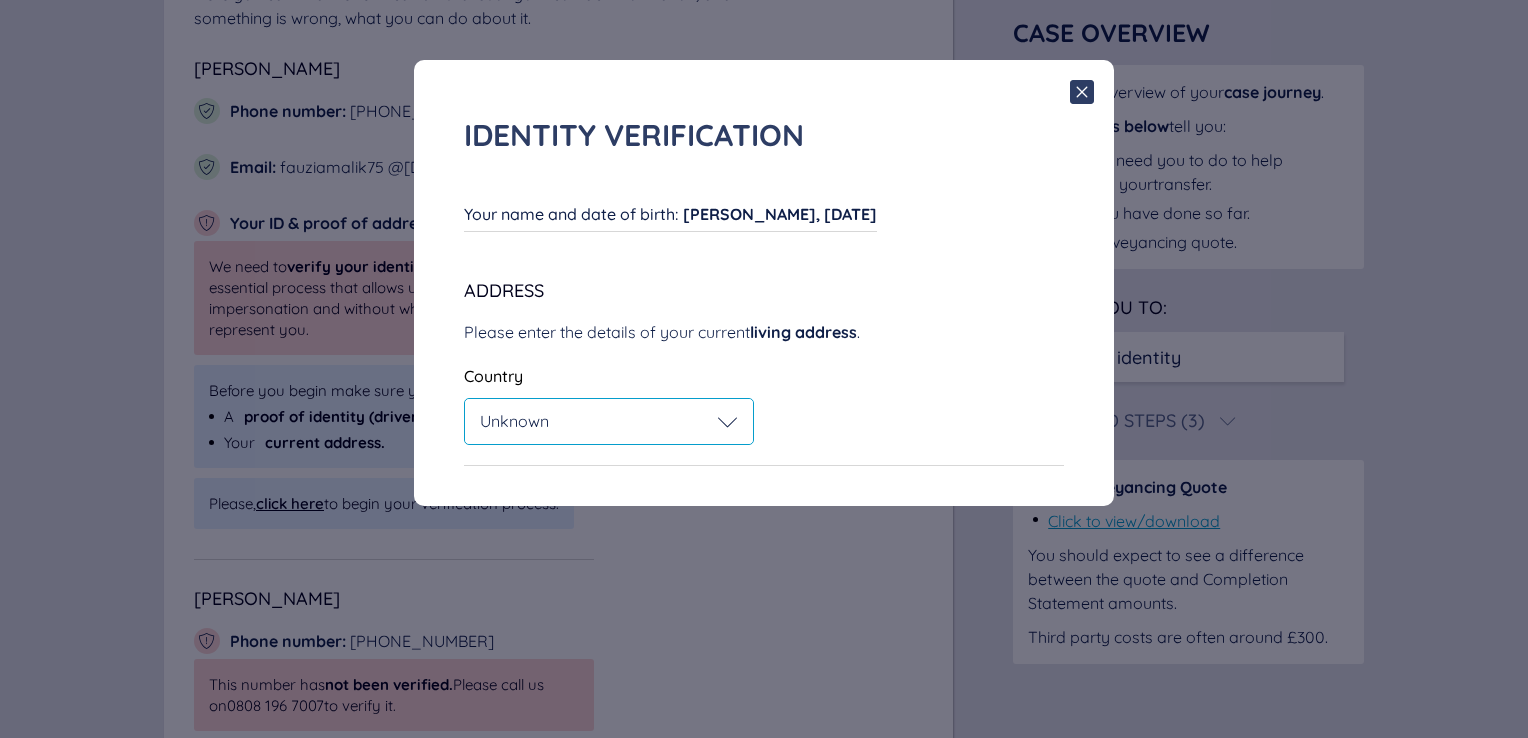 click on "Unknown" at bounding box center [609, 421] 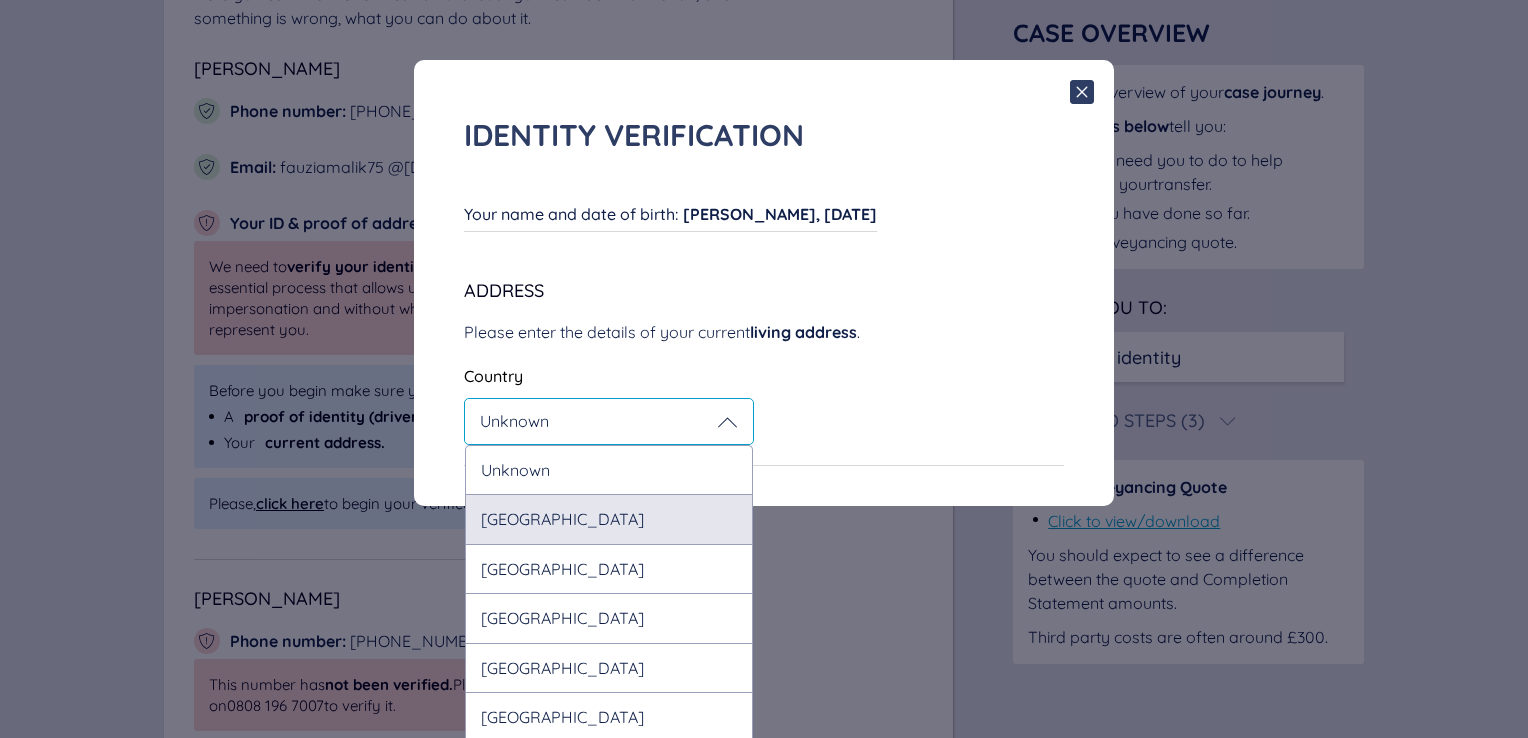 click on "United Kingdom" at bounding box center [609, 518] 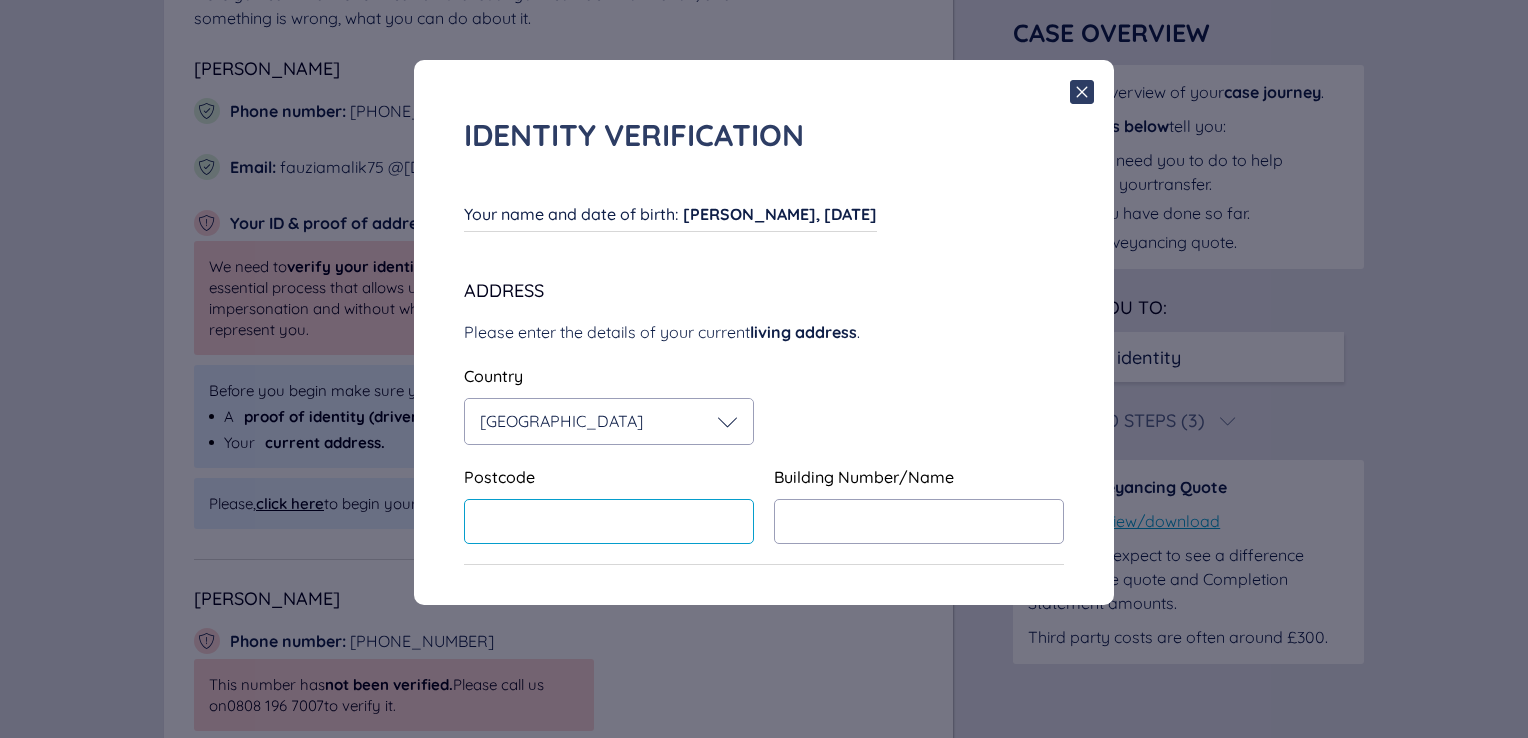 drag, startPoint x: 601, startPoint y: 524, endPoint x: 612, endPoint y: 521, distance: 11.401754 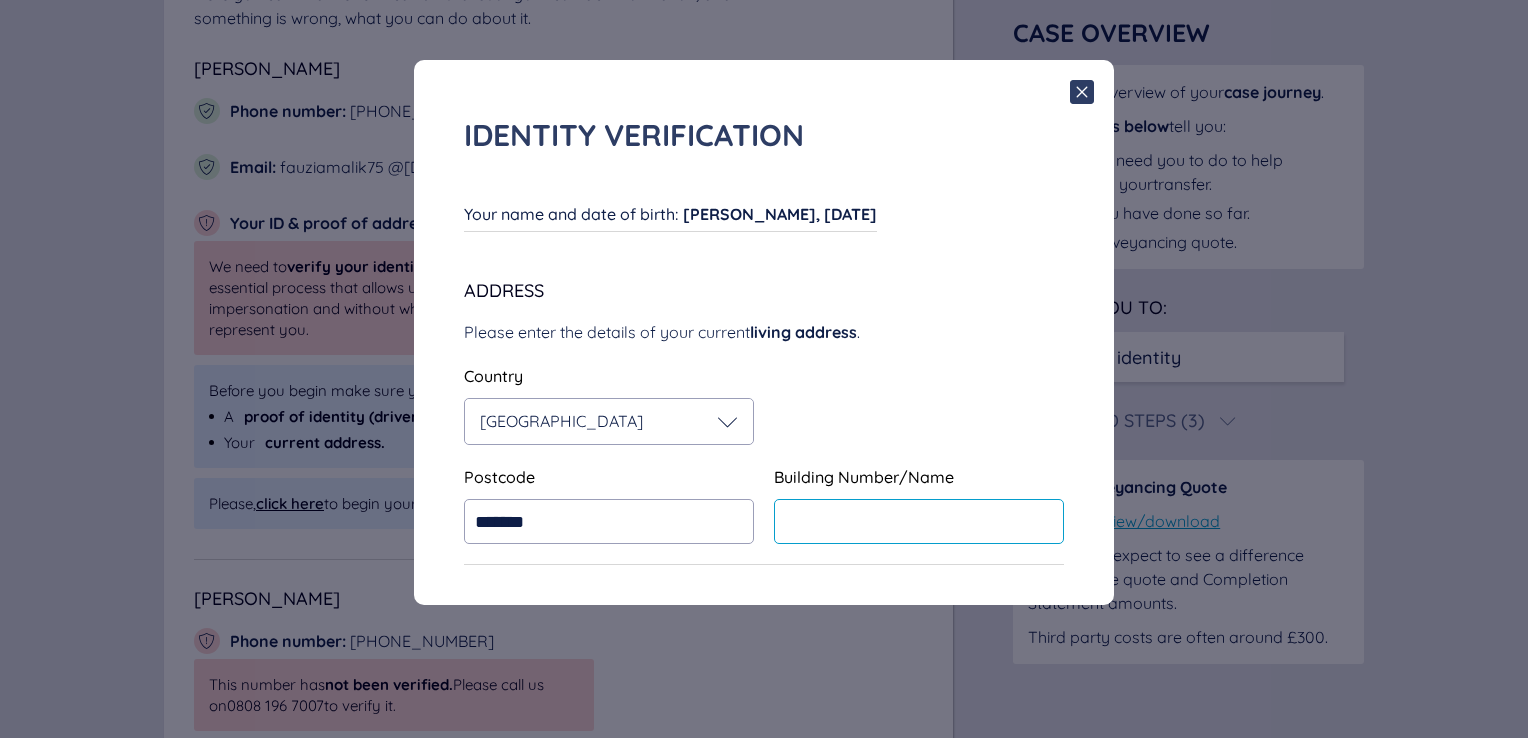 click at bounding box center (919, 521) 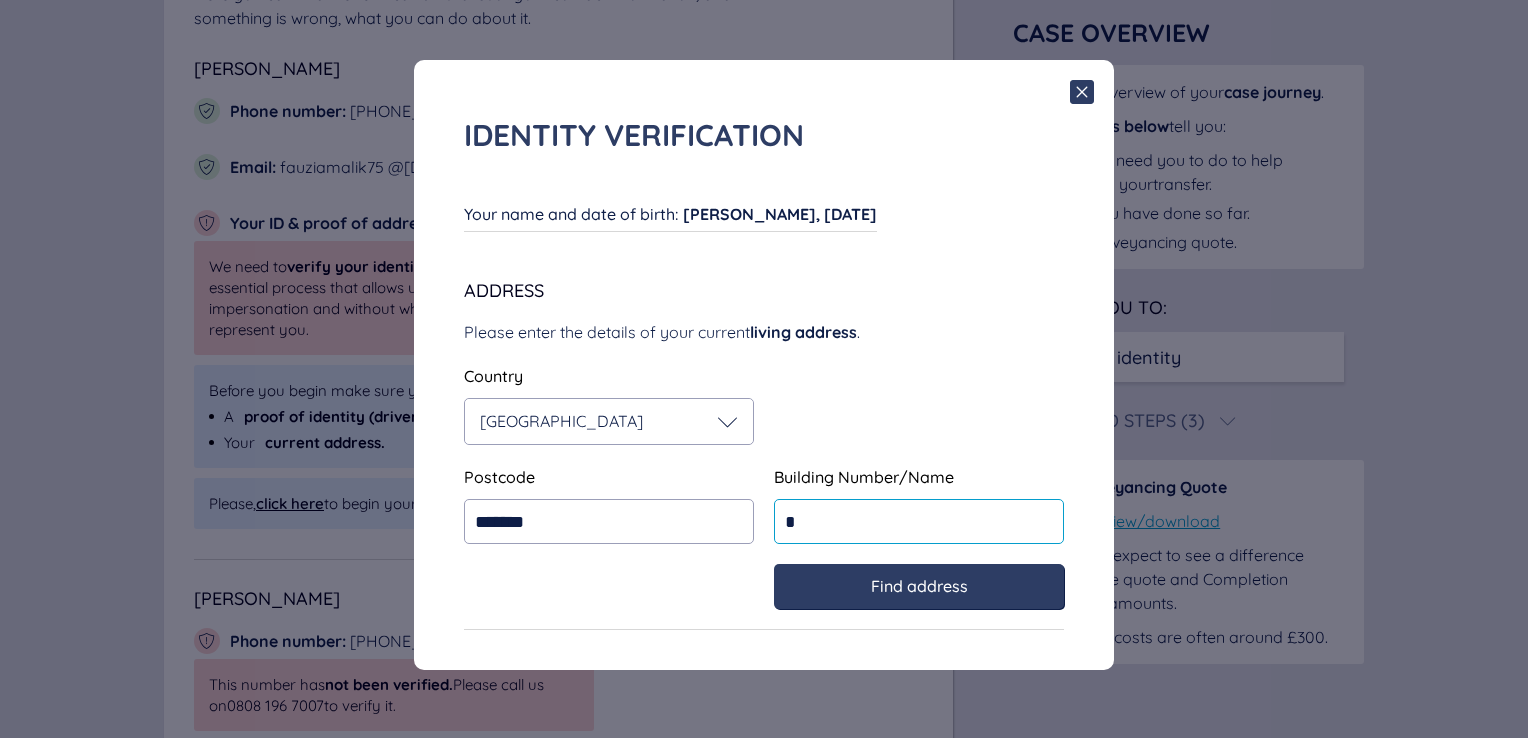 type on "*" 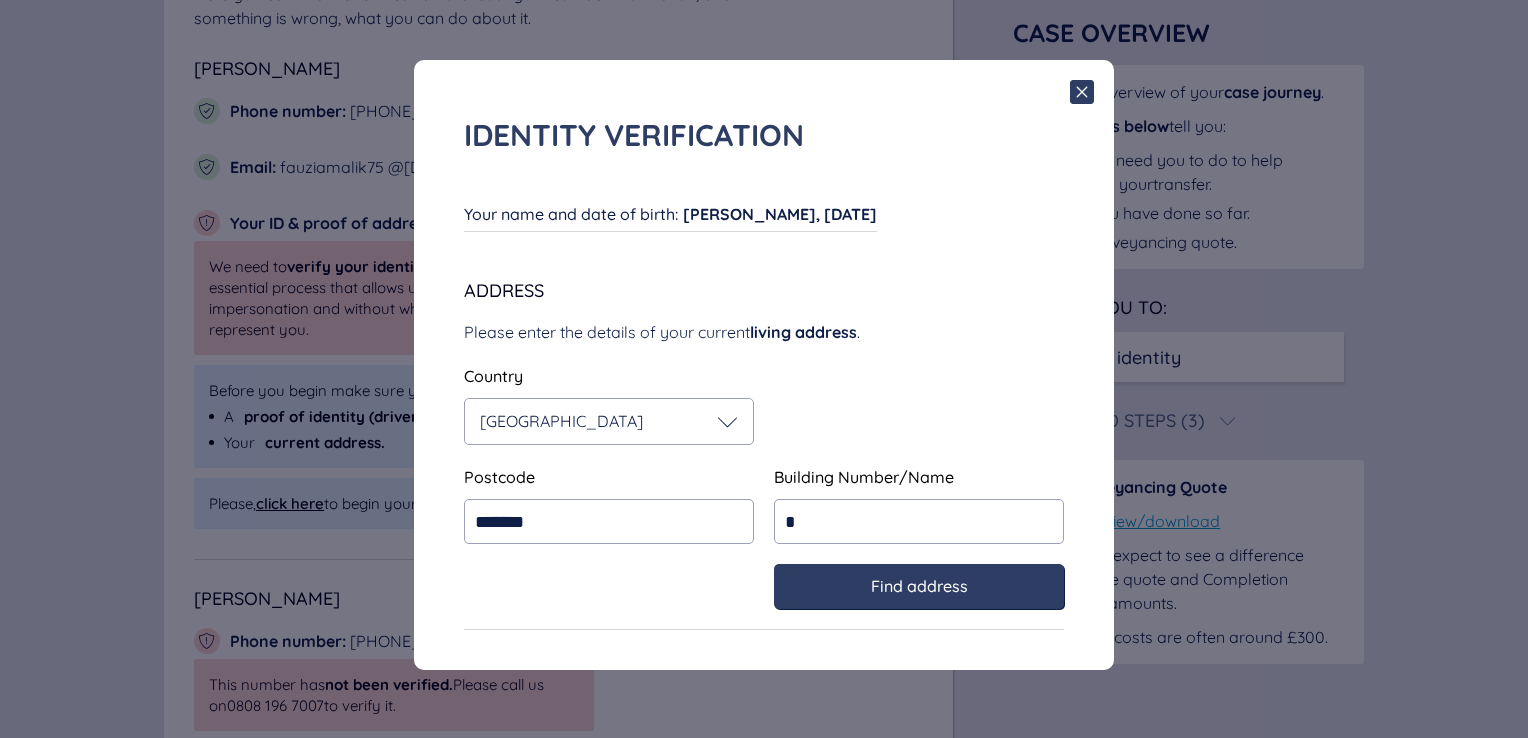 click on "Find address" at bounding box center (919, 586) 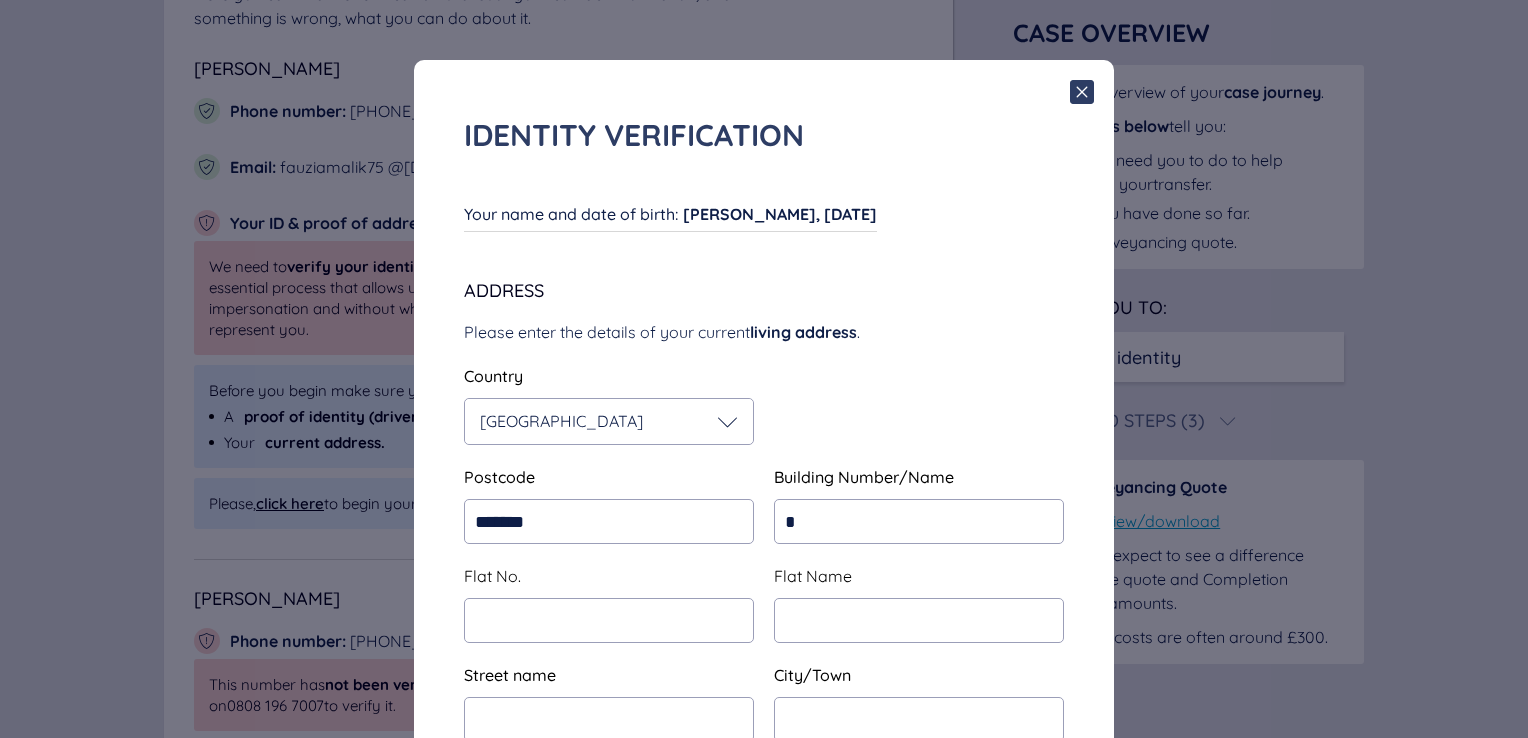 type on "**********" 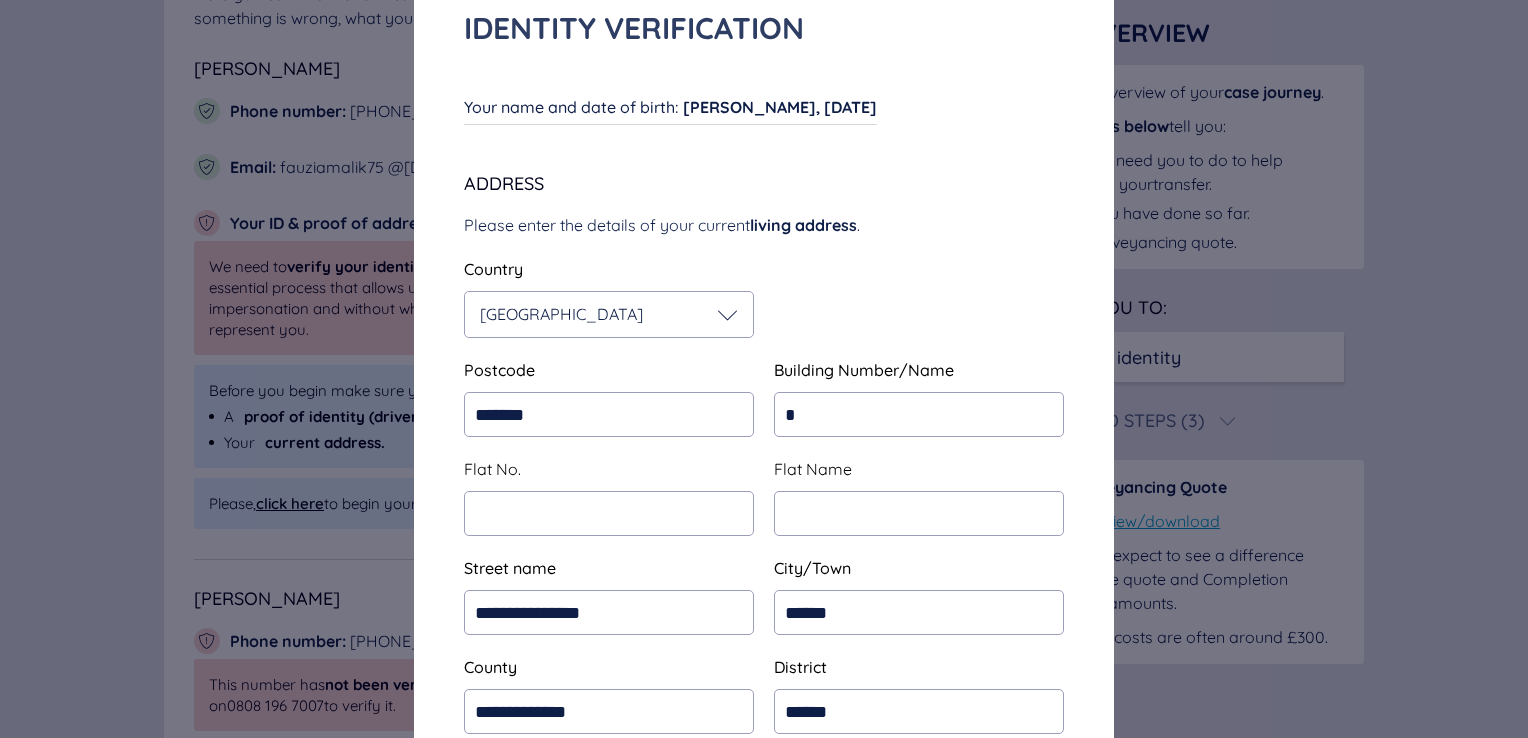 scroll, scrollTop: 273, scrollLeft: 0, axis: vertical 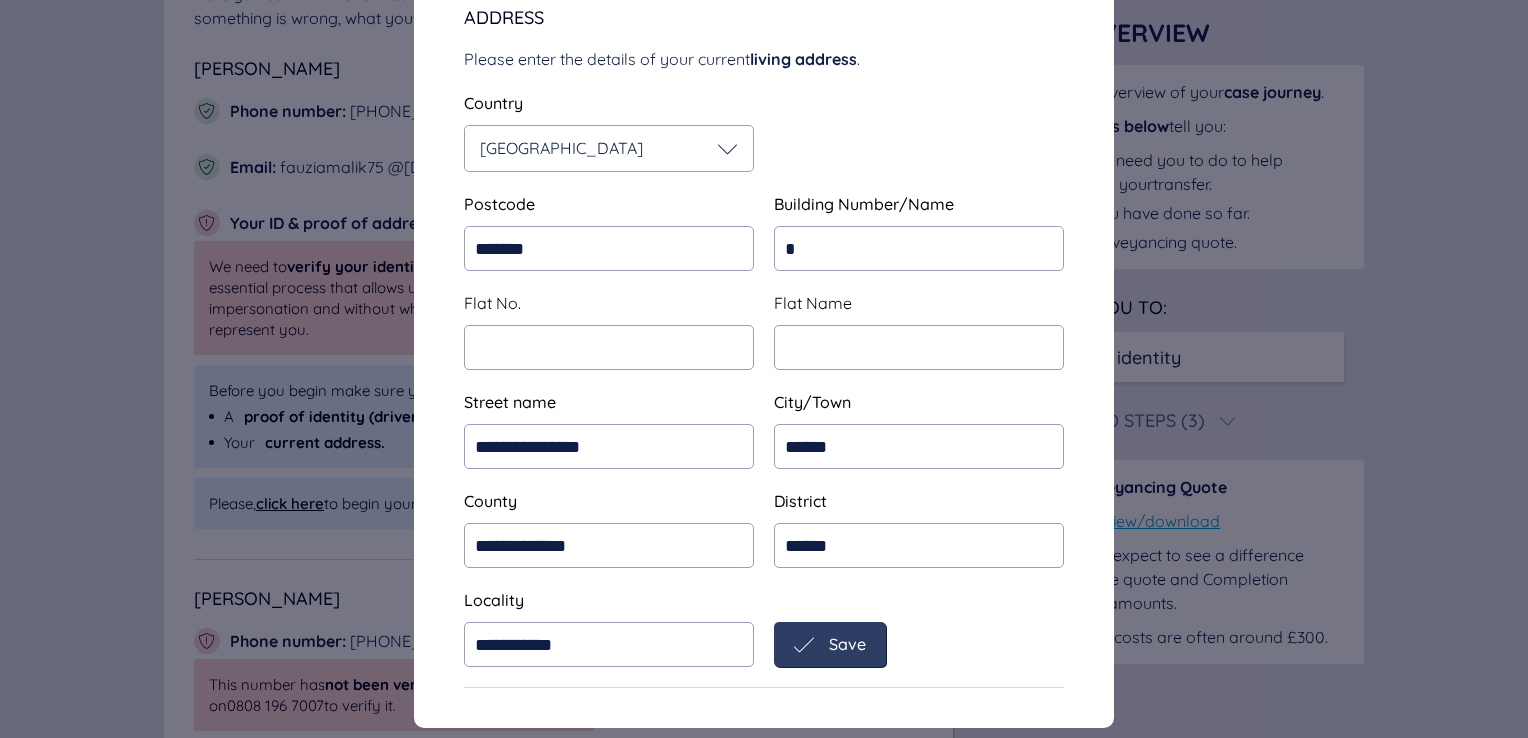 click on "Save" at bounding box center (847, 644) 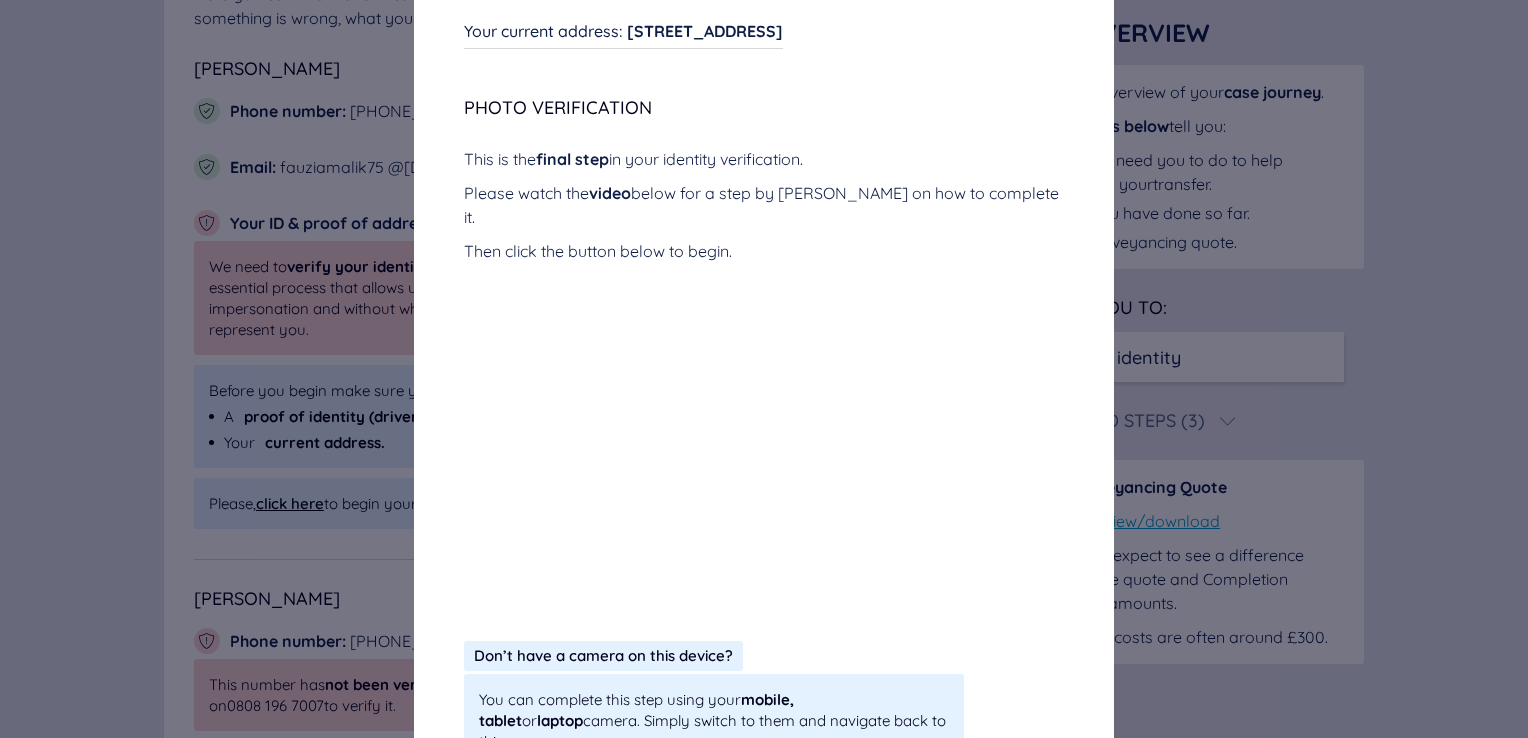 scroll, scrollTop: 365, scrollLeft: 0, axis: vertical 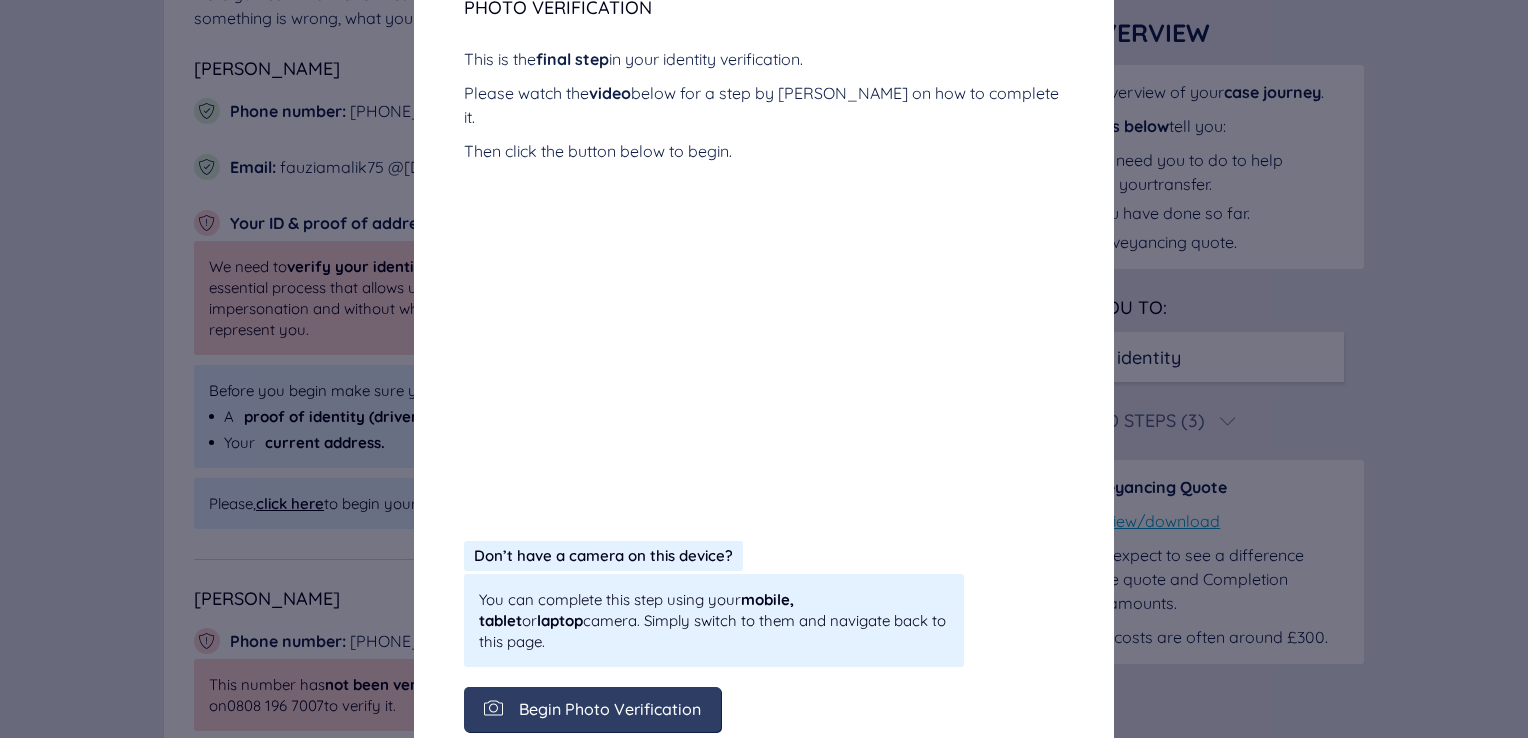 click on "Don’t have a camera on this device?" at bounding box center (603, 555) 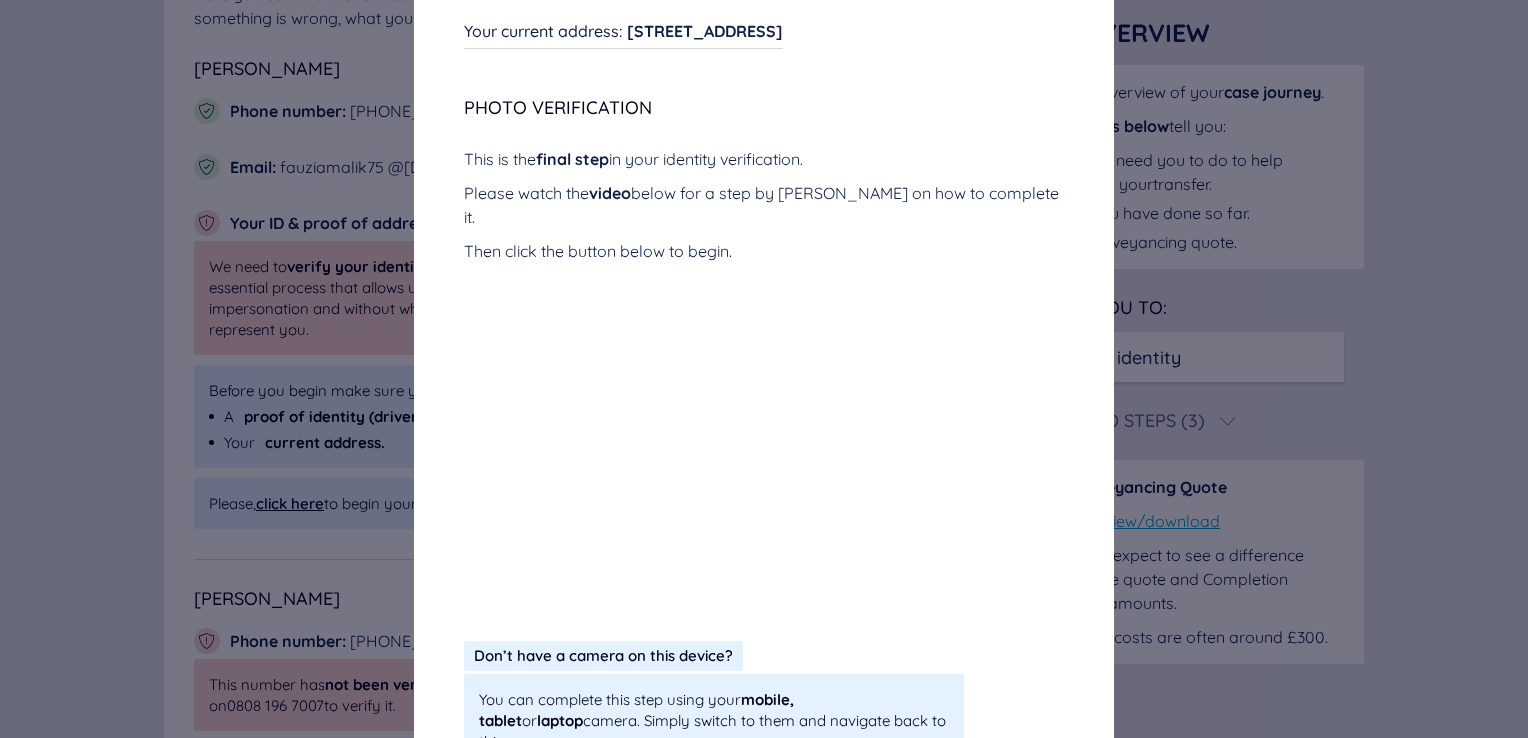 scroll, scrollTop: 365, scrollLeft: 0, axis: vertical 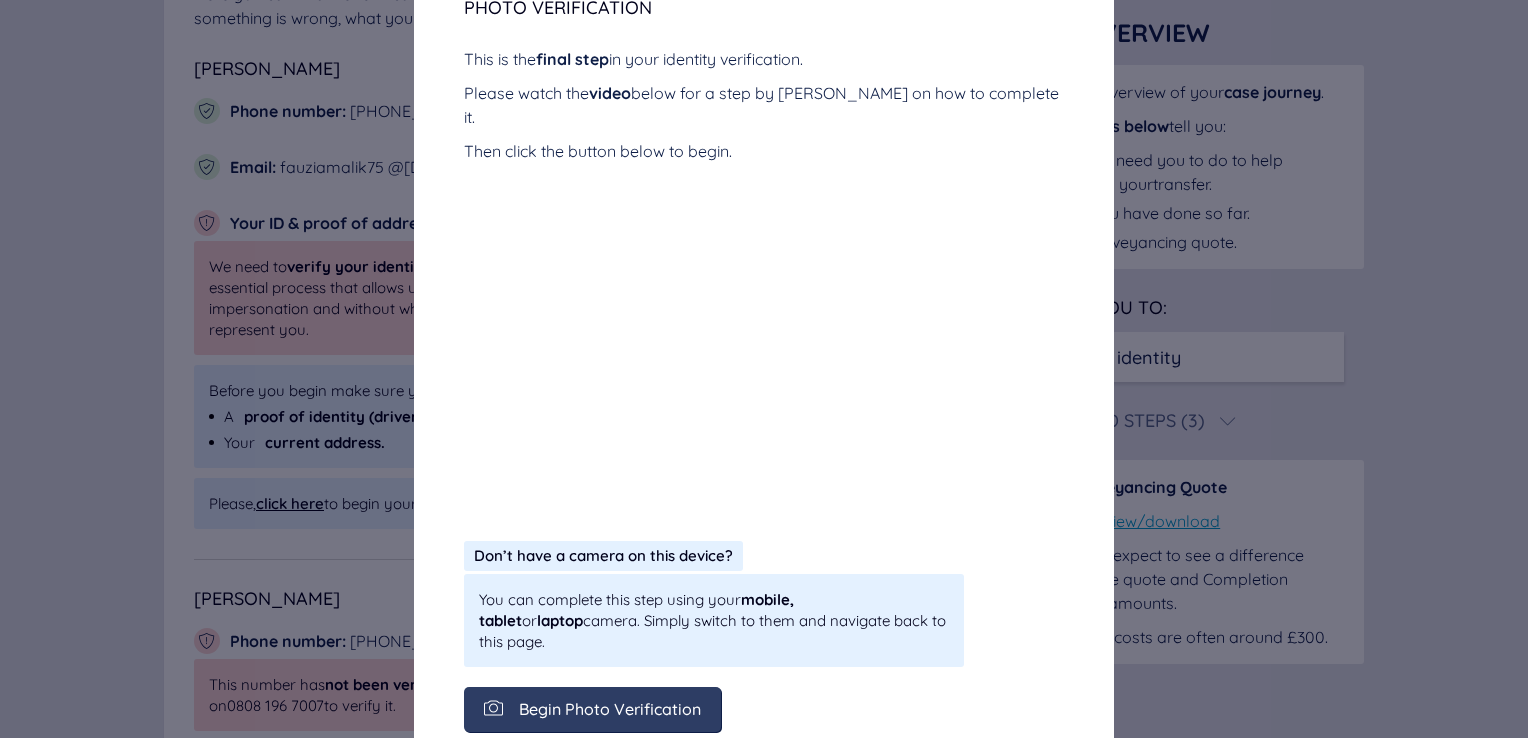 click 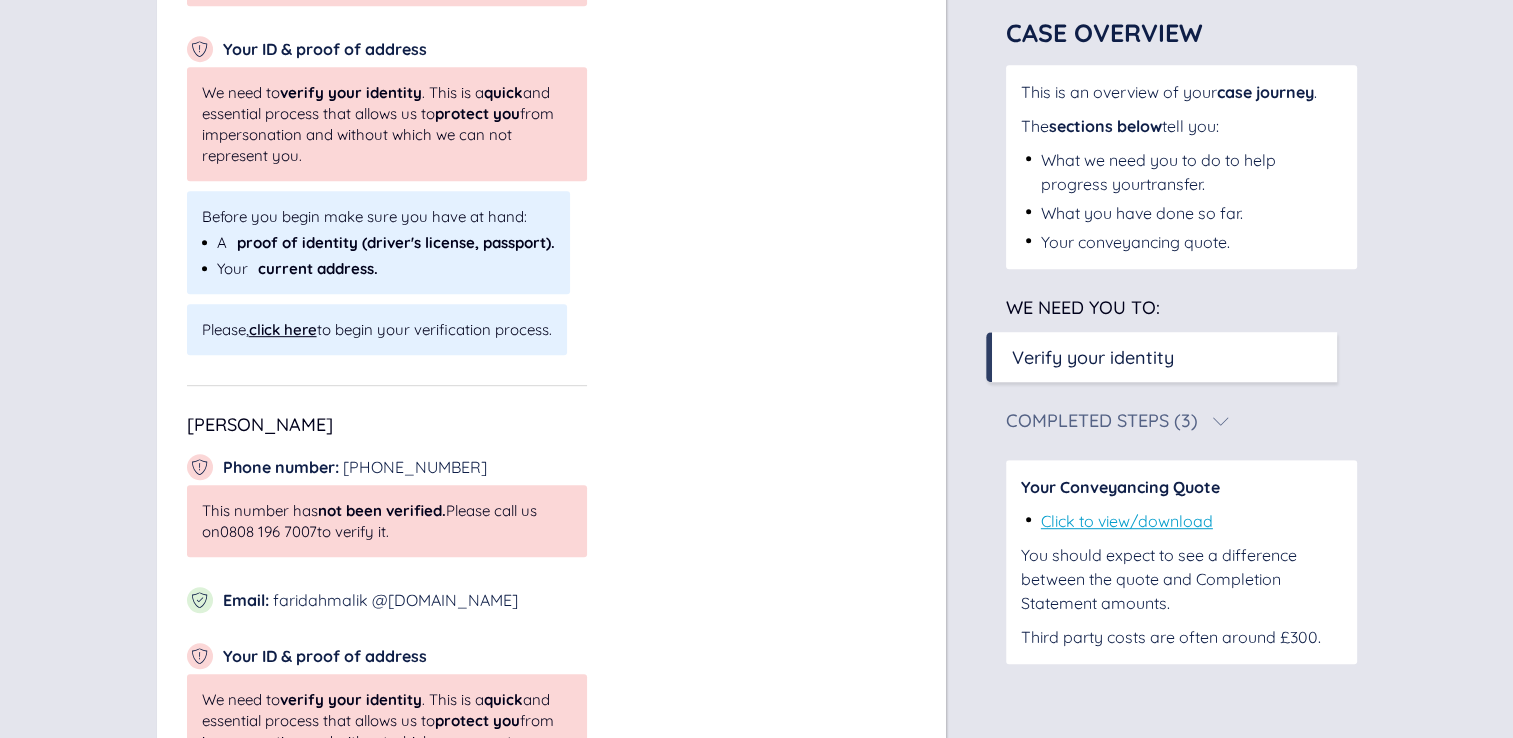 scroll, scrollTop: 800, scrollLeft: 0, axis: vertical 